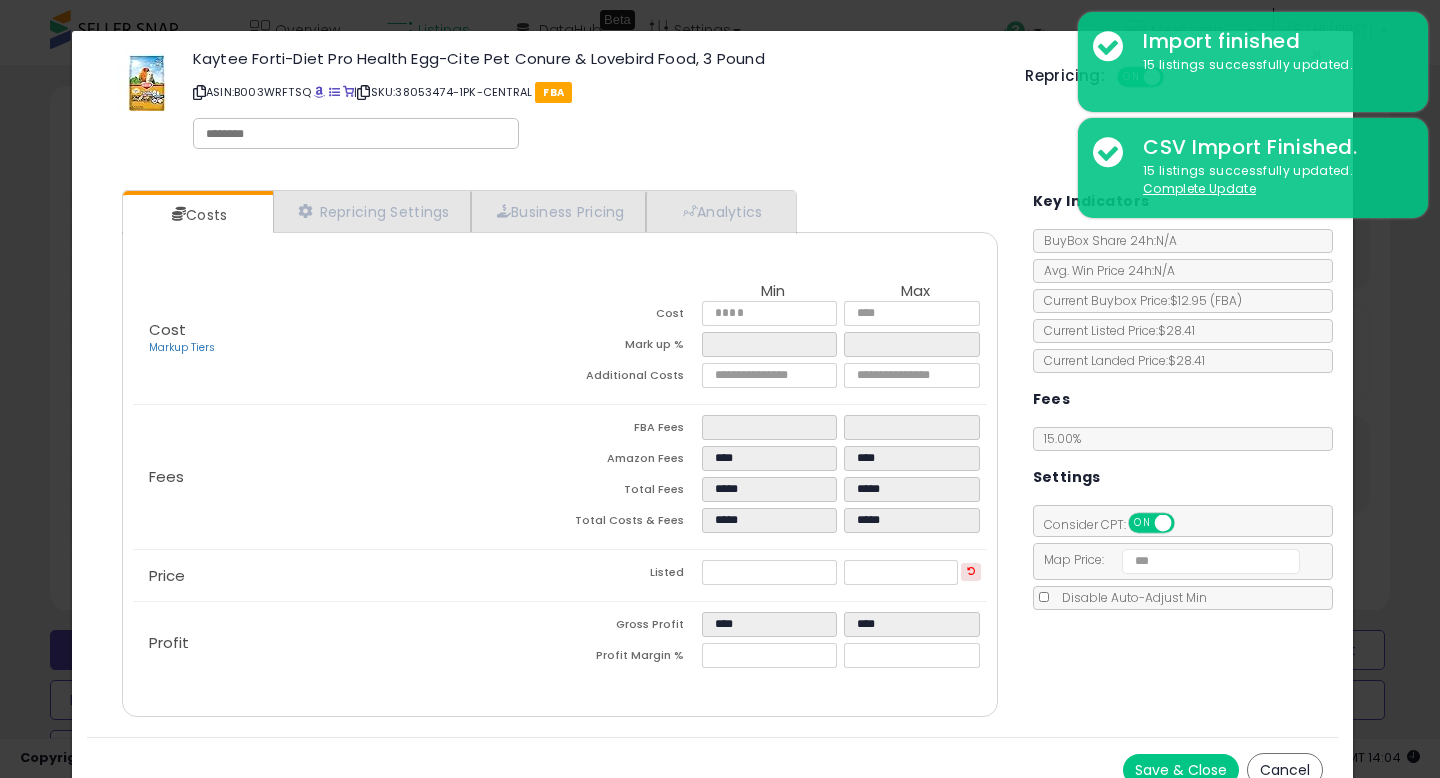 scroll, scrollTop: 633, scrollLeft: 0, axis: vertical 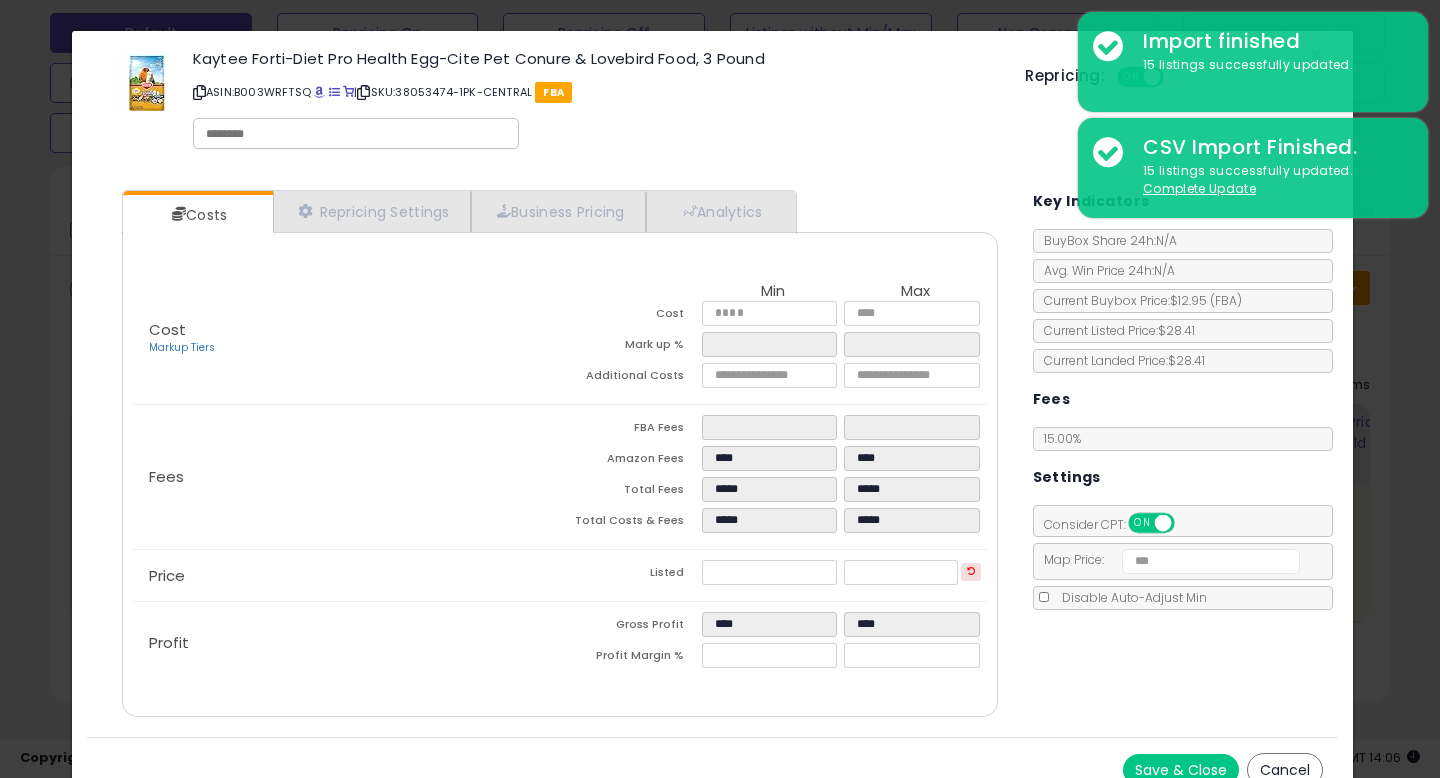 click on "× Close
Kaytee Forti-Diet Pro Health Egg-Cite Pet Conure & Lovebird Food, 3 Pound
ASIN:  B003WRFTSQ
|
SKU:  38053474-1PK-CENTRAL
FBA
Repricing:
ON   OFF" 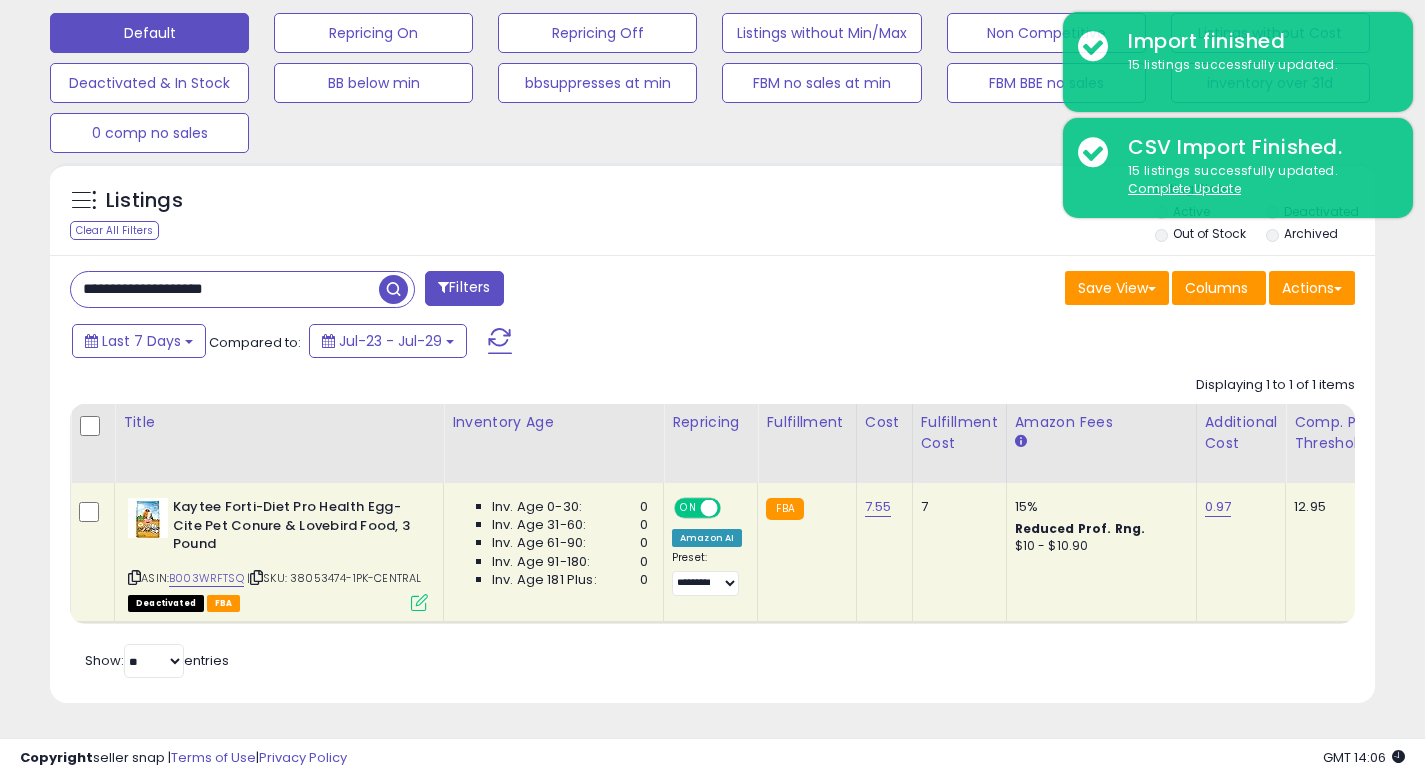 scroll, scrollTop: 410, scrollLeft: 767, axis: both 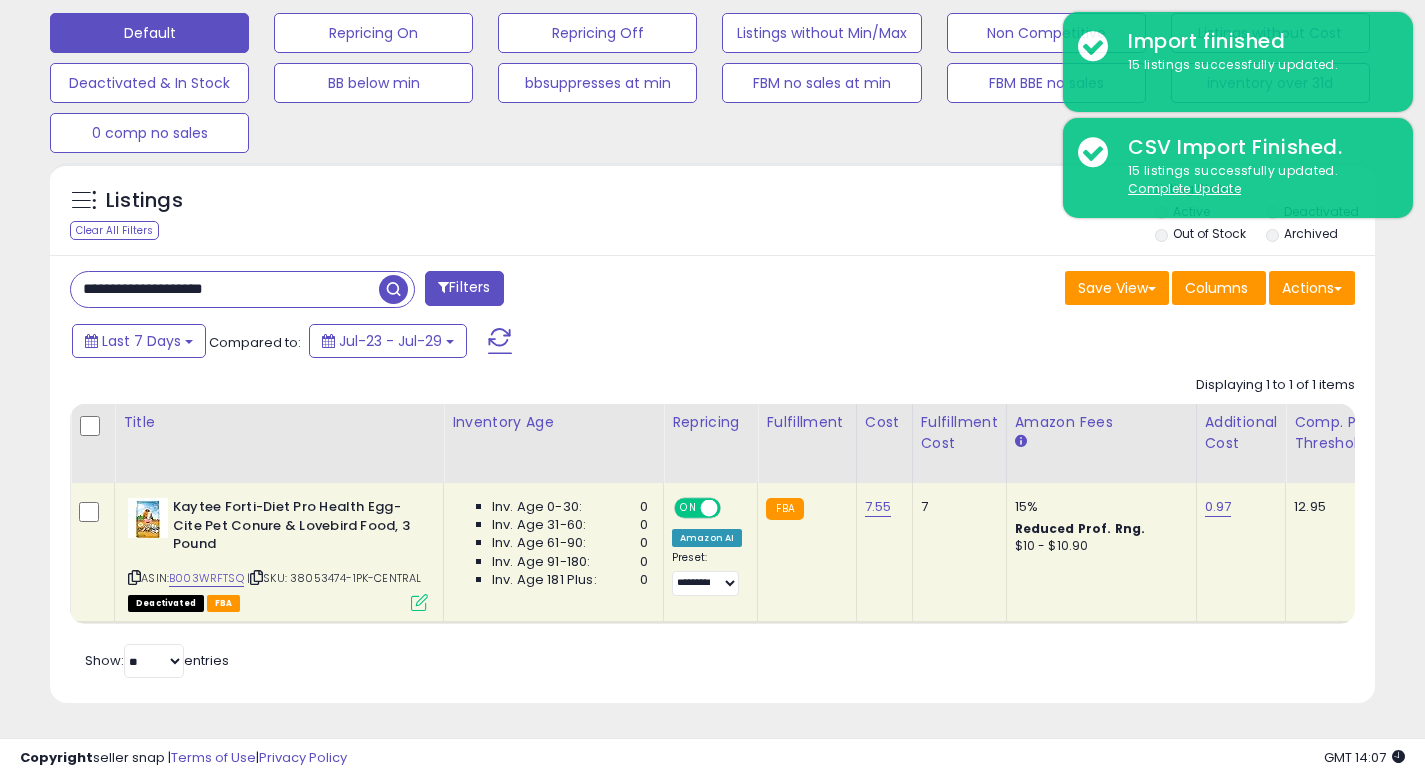 click on "Save View
Save As New View
Update Current View
Columns
Actions
Import  Export Visible Columns" at bounding box center [1042, 290] 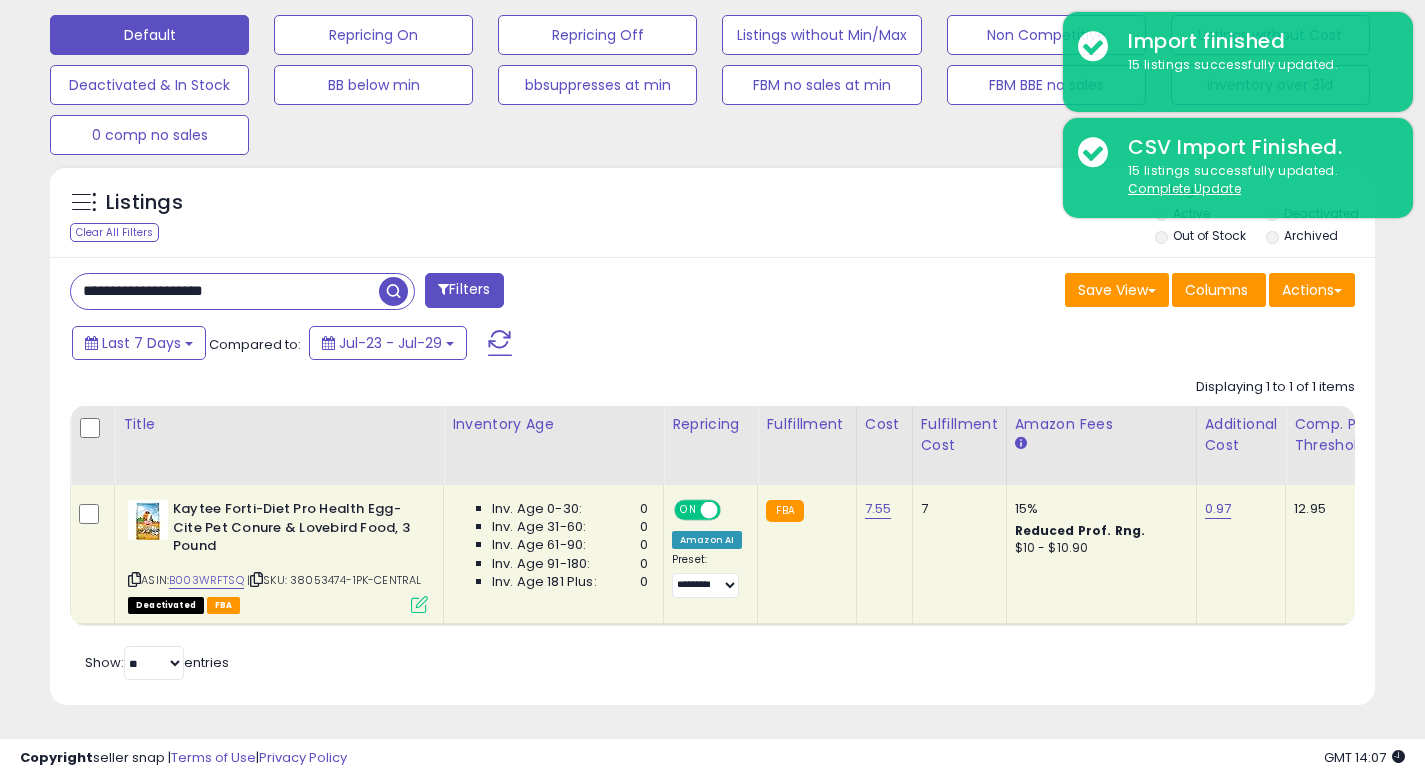 scroll, scrollTop: 615, scrollLeft: 0, axis: vertical 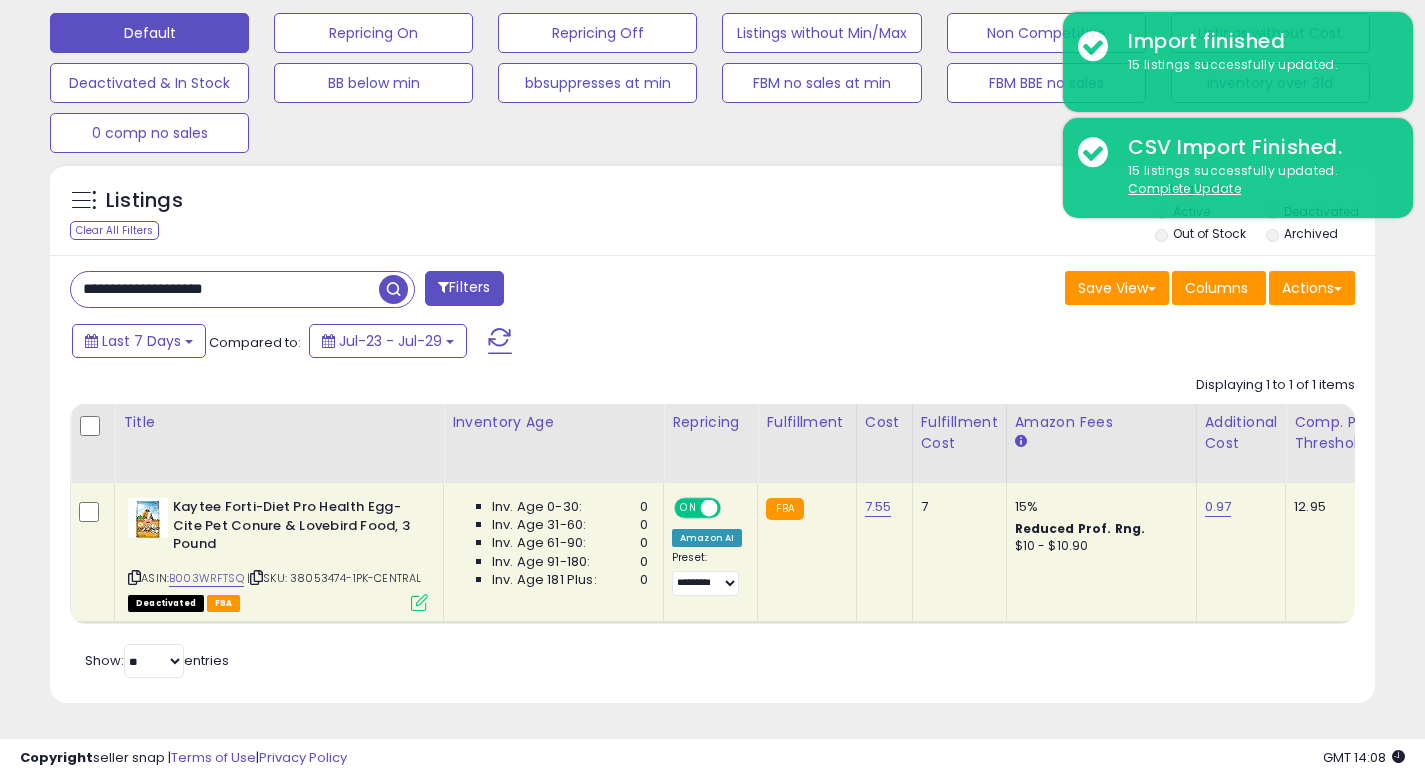 click on "Listings
Clear All Filters
Listing States:" at bounding box center (712, 214) 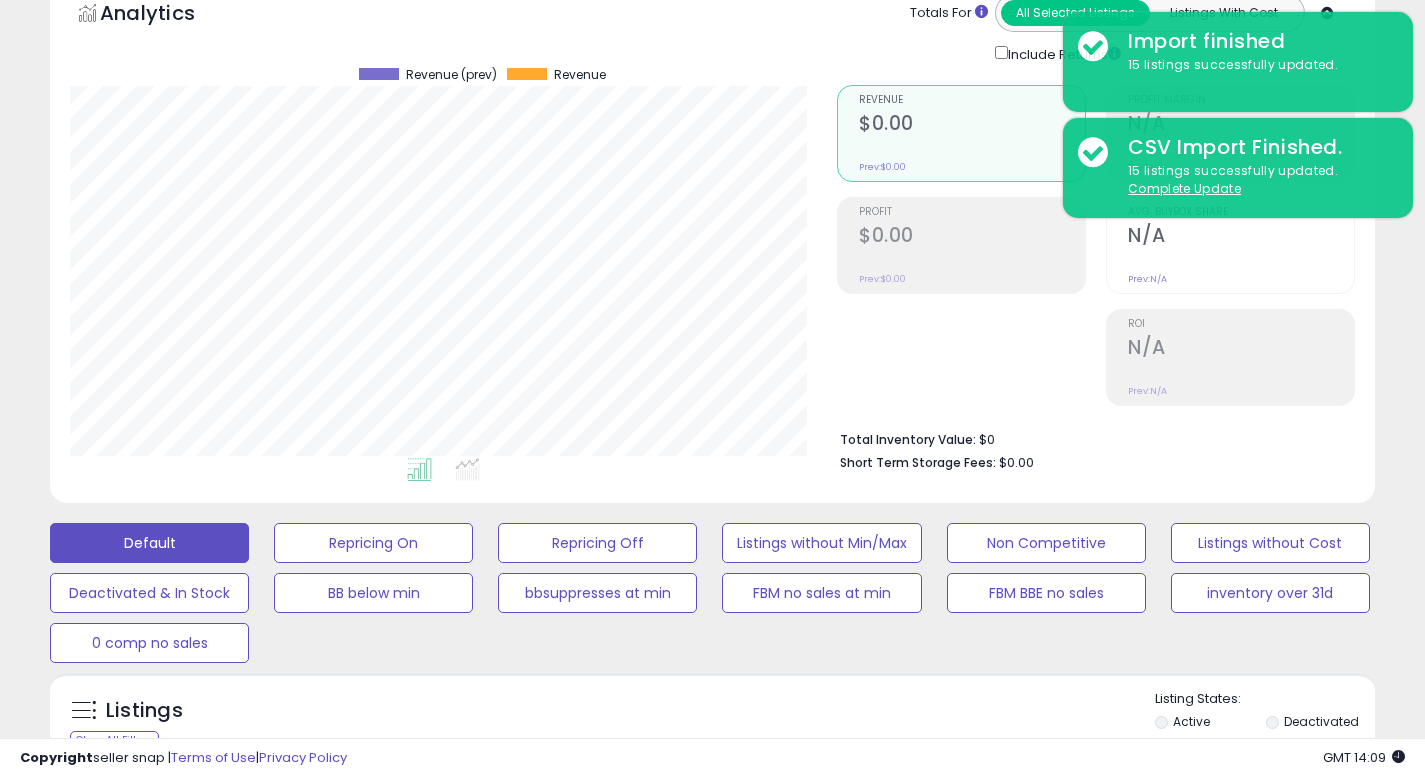 scroll, scrollTop: 0, scrollLeft: 0, axis: both 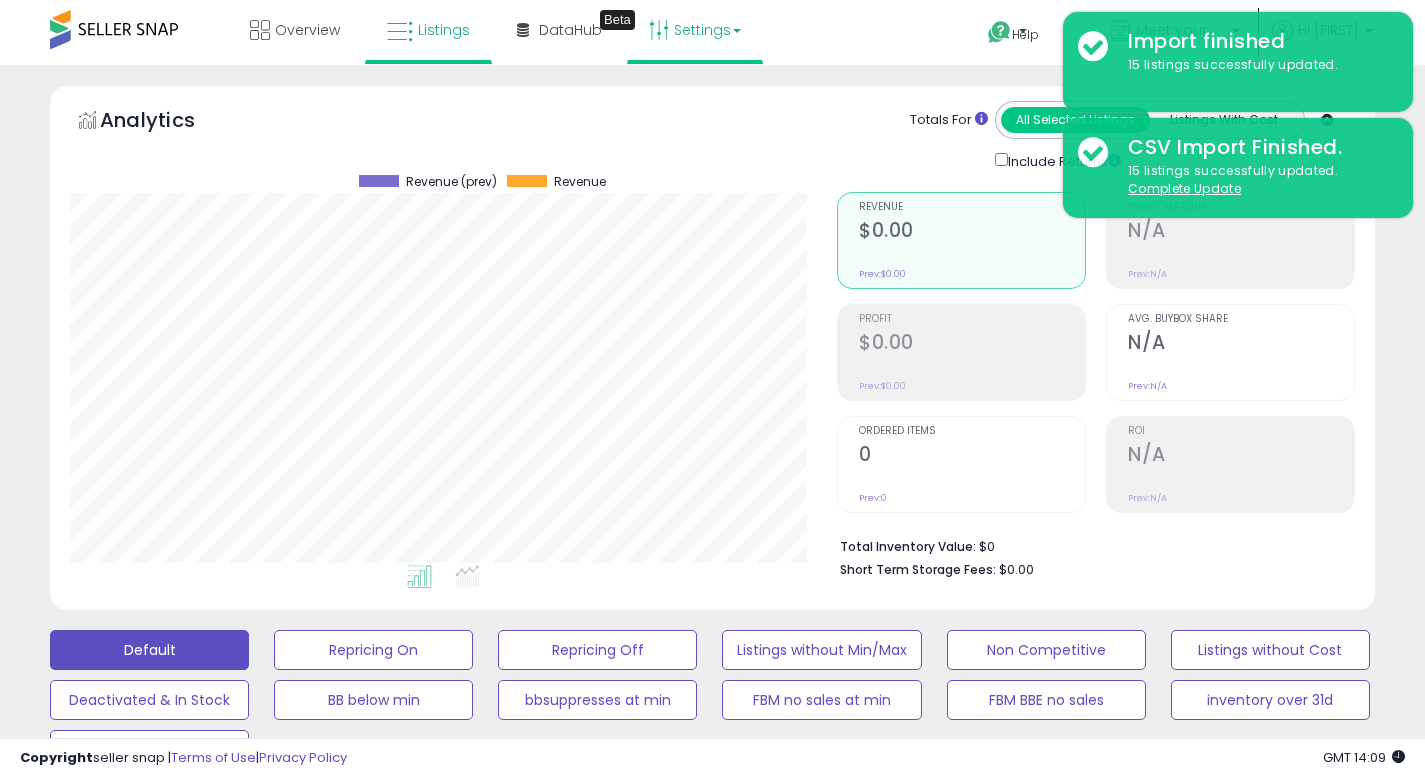 click on "Settings" at bounding box center (695, 30) 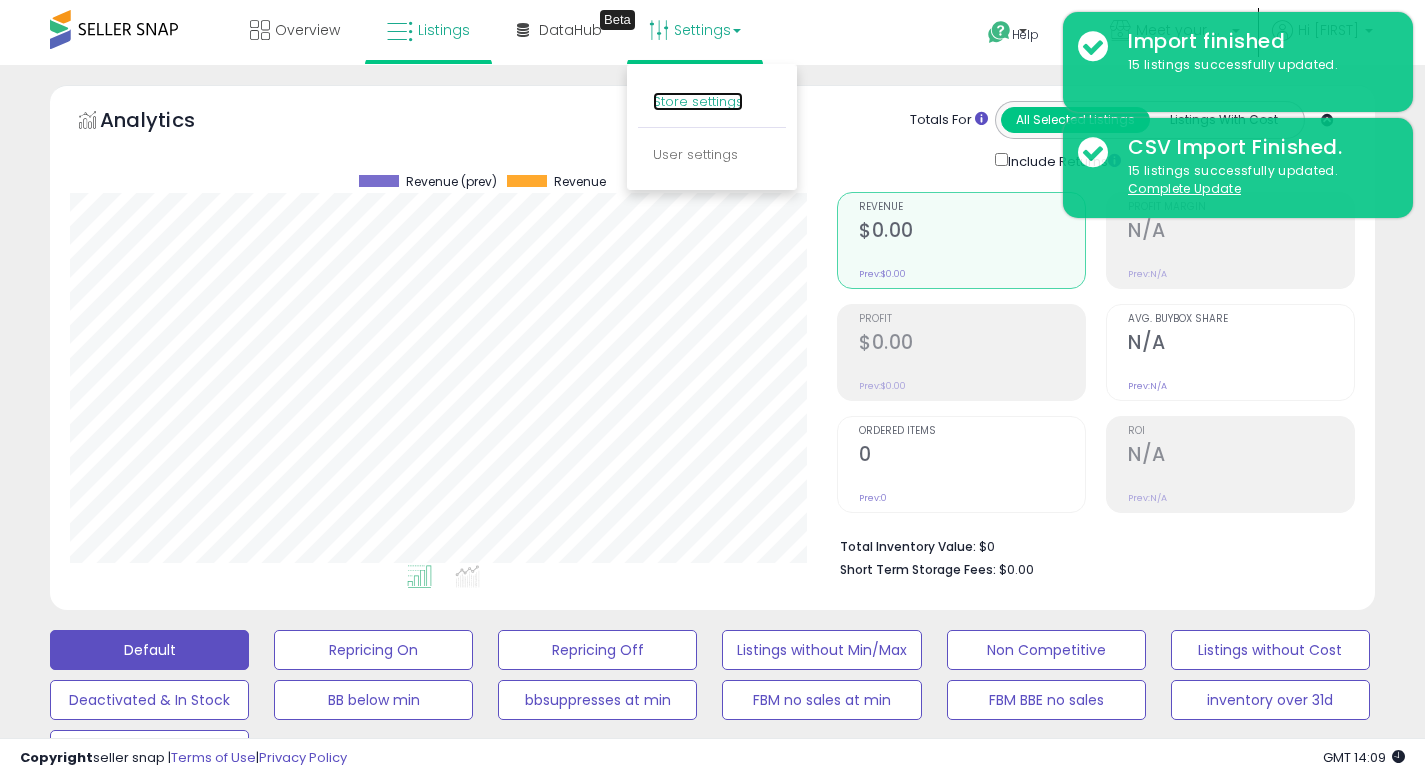 click on "Store
settings" at bounding box center [698, 101] 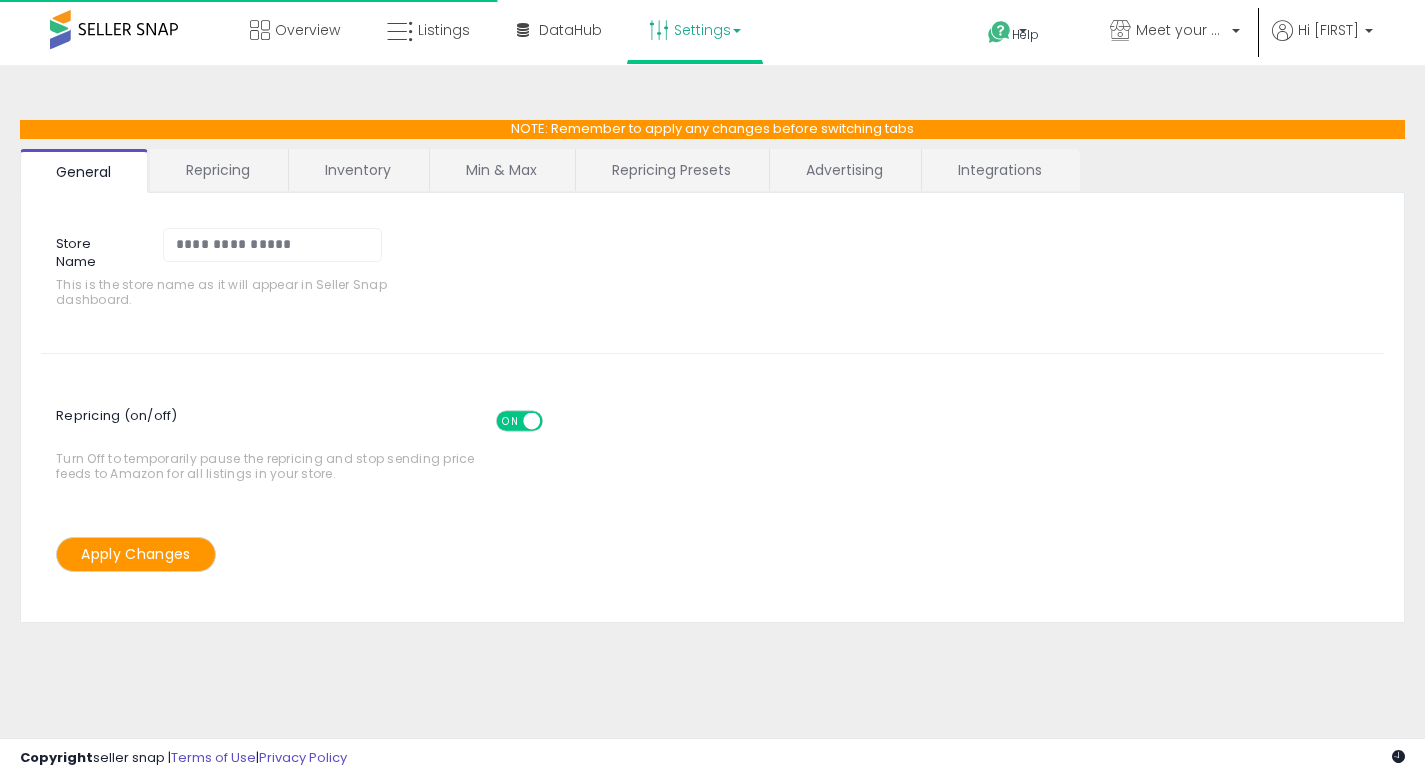 scroll, scrollTop: 0, scrollLeft: 0, axis: both 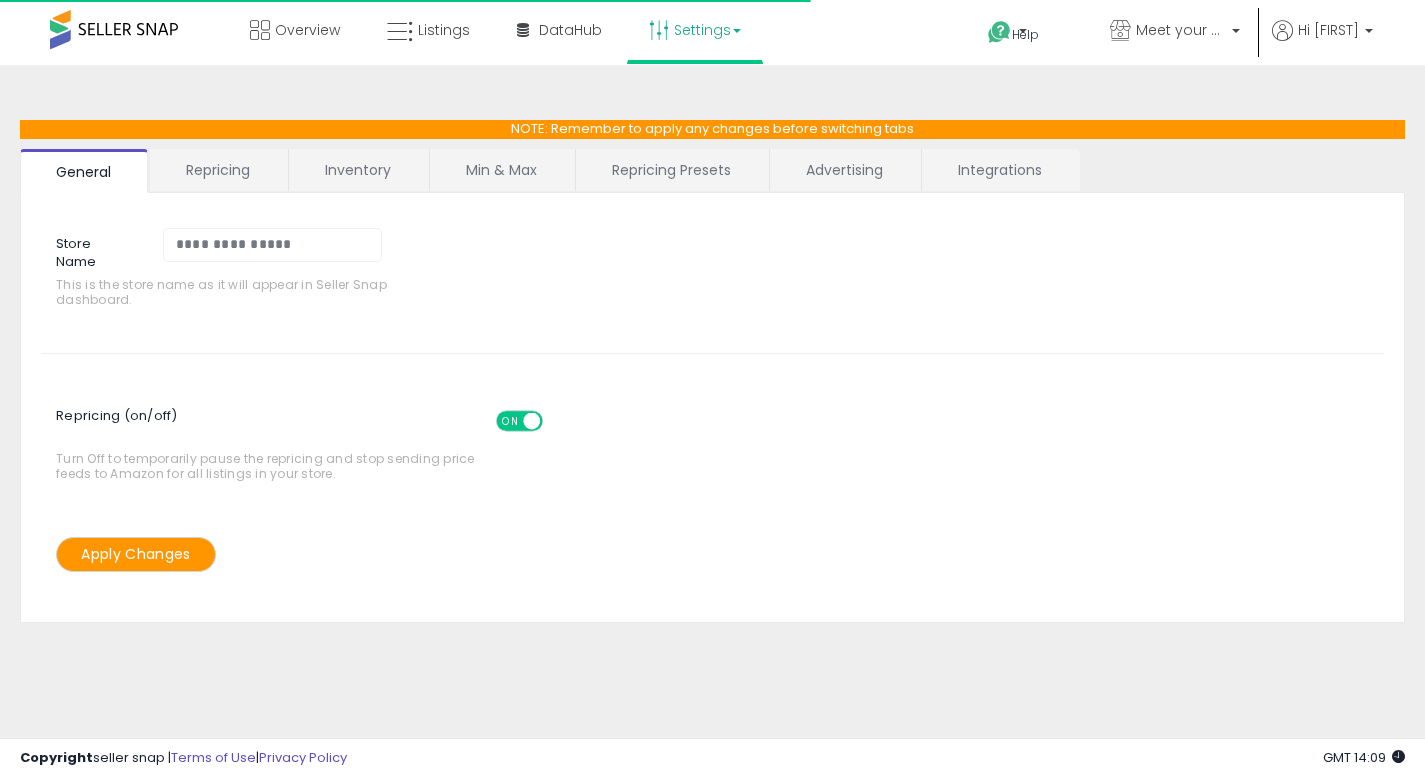 click on "Repricing Presets" at bounding box center (671, 170) 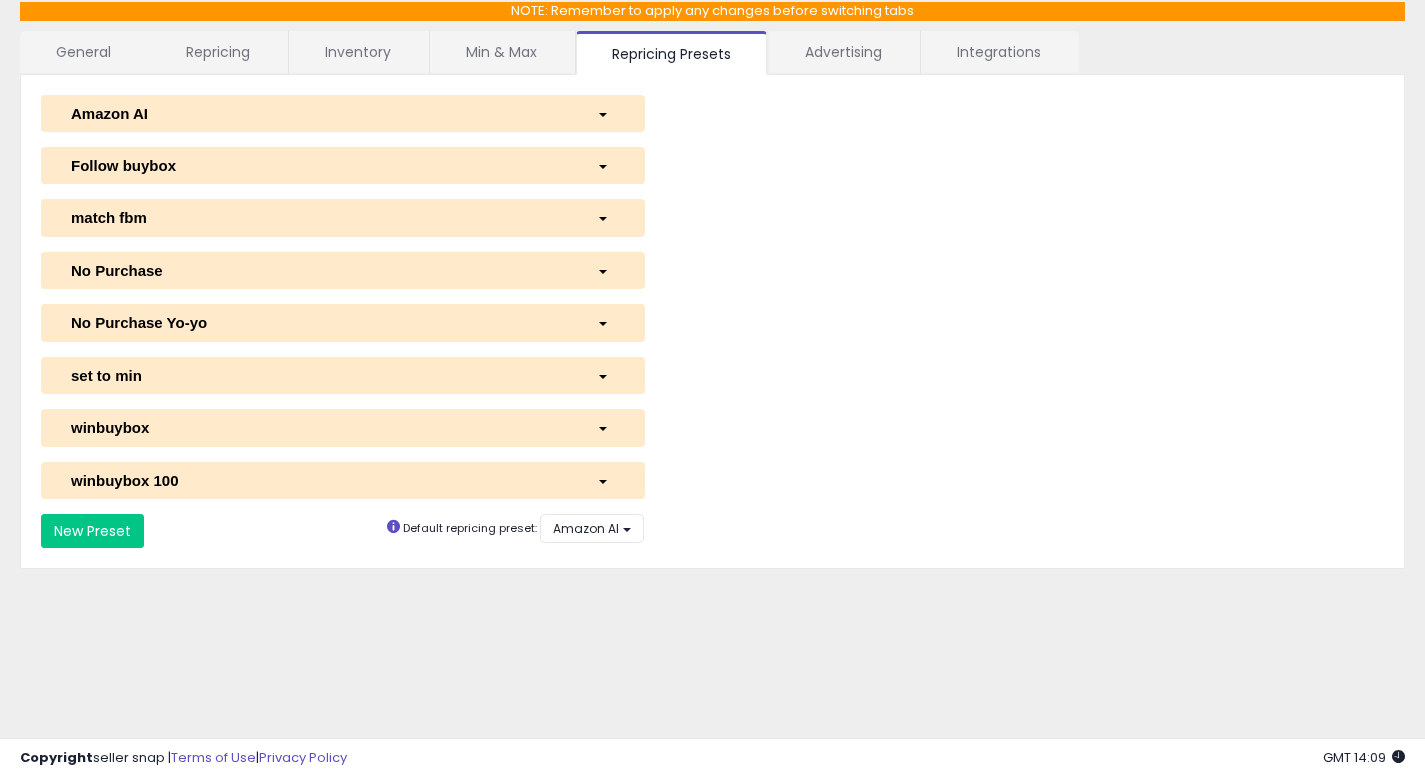scroll, scrollTop: 162, scrollLeft: 0, axis: vertical 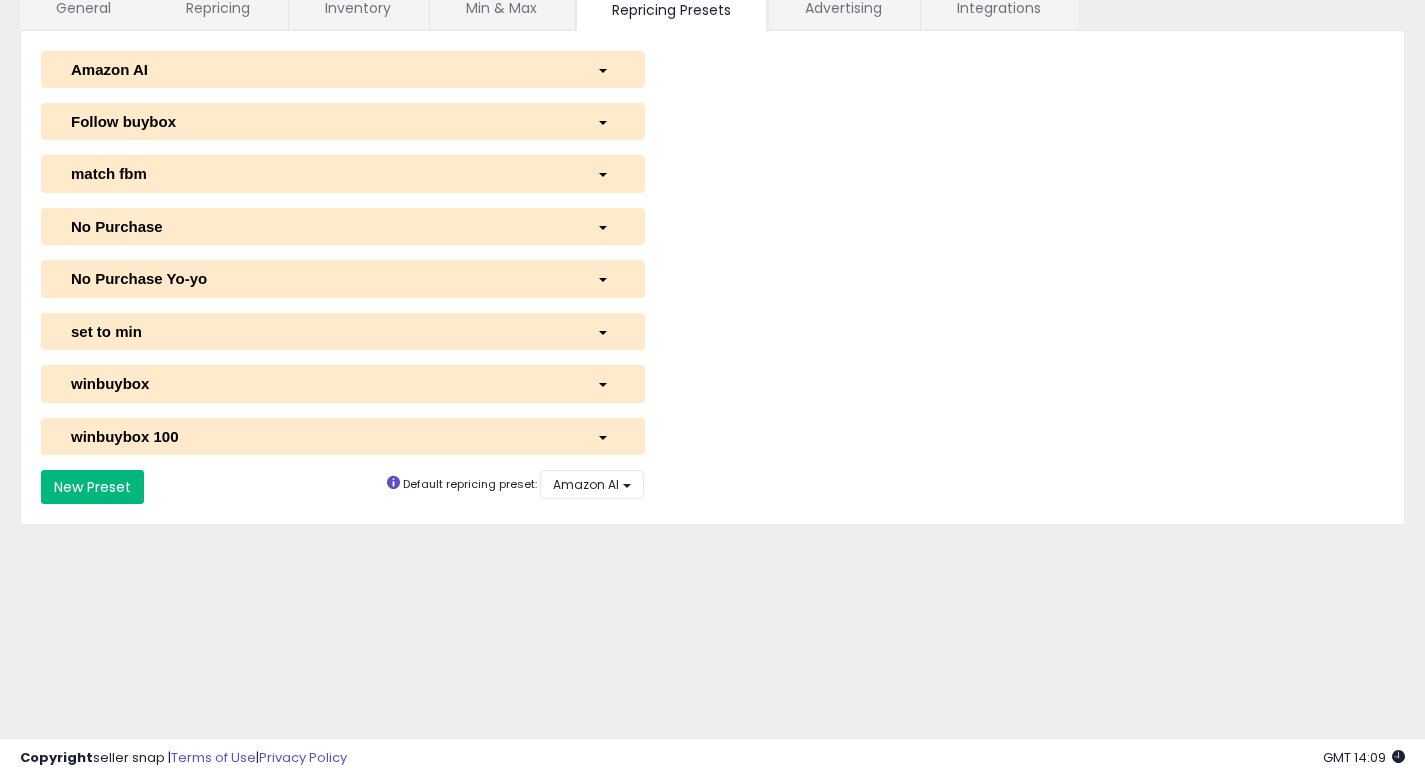 click on "New Preset" at bounding box center (92, 487) 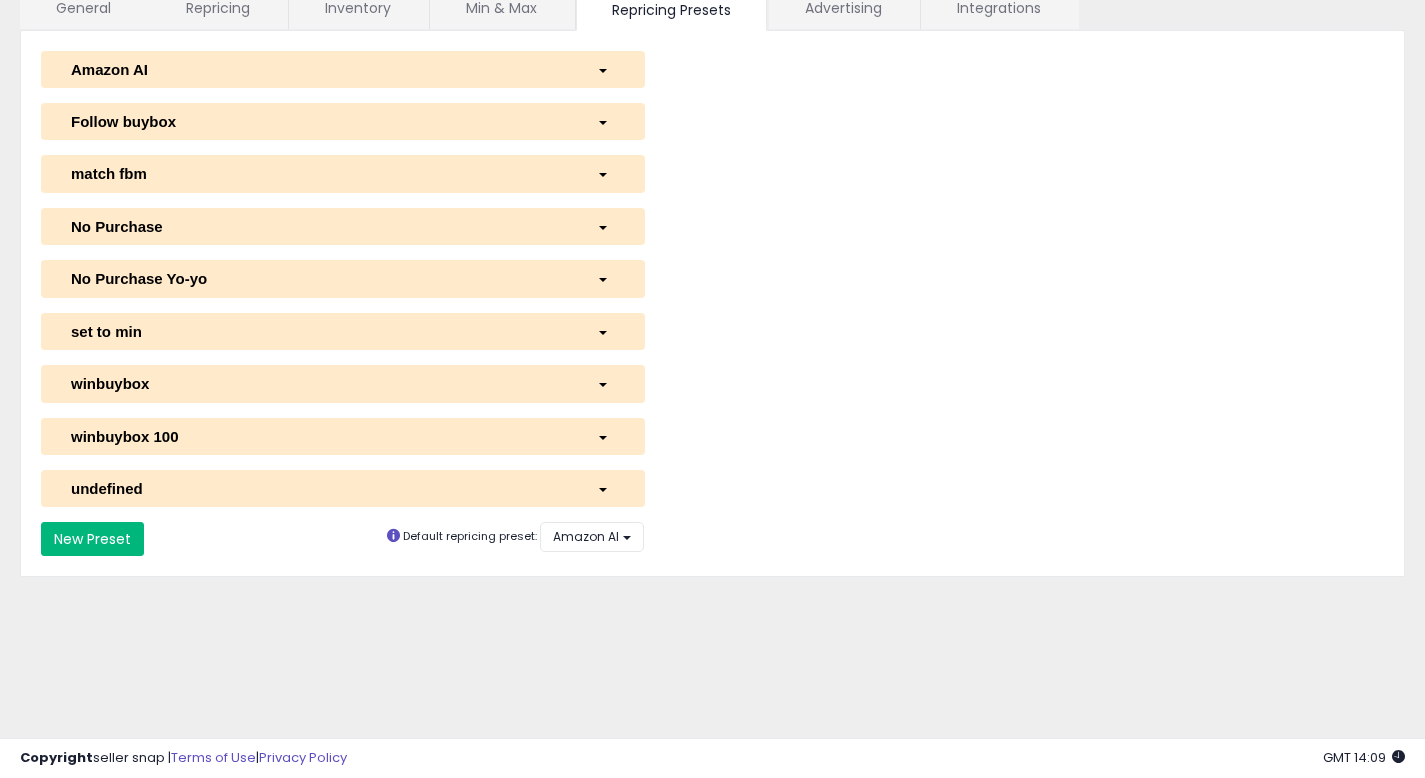 select on "*********" 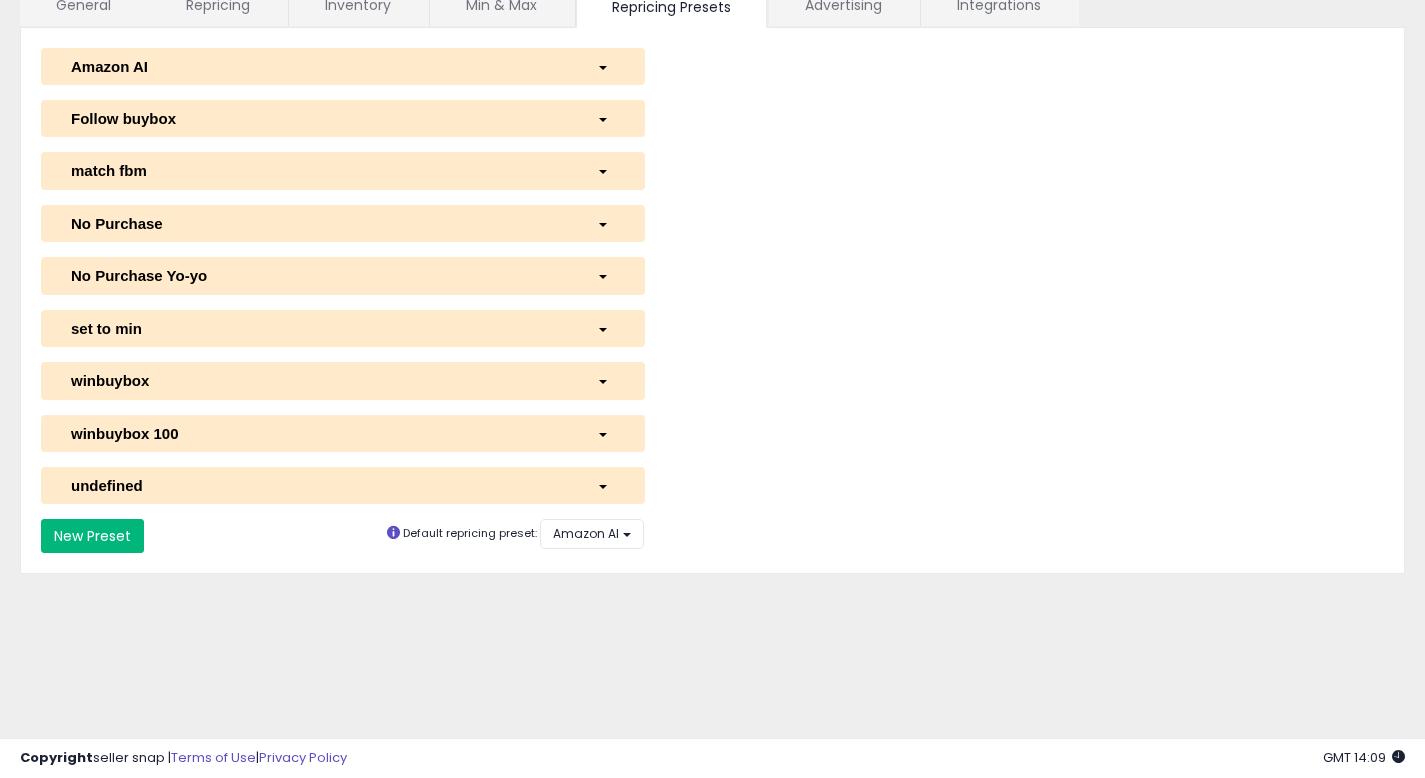 scroll, scrollTop: 166, scrollLeft: 0, axis: vertical 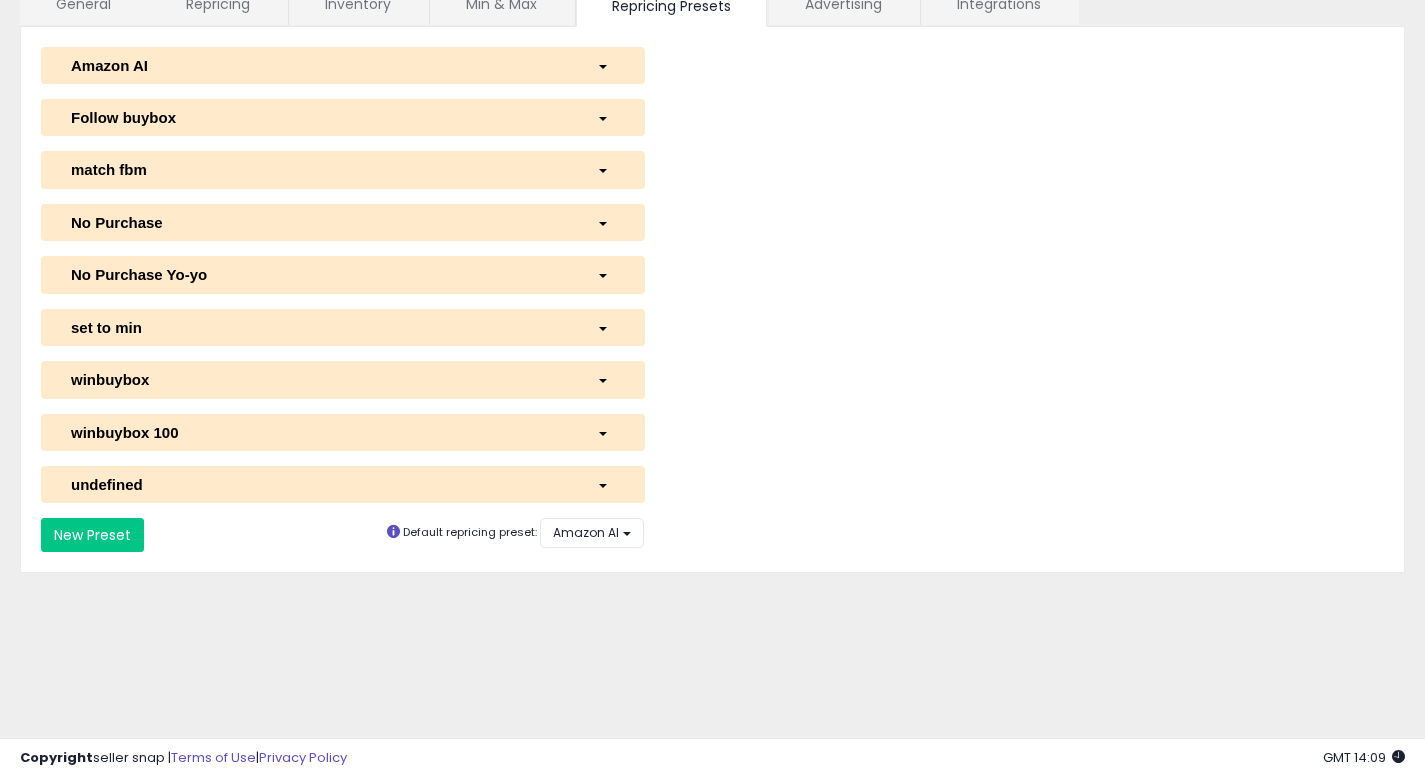click at bounding box center [606, 484] 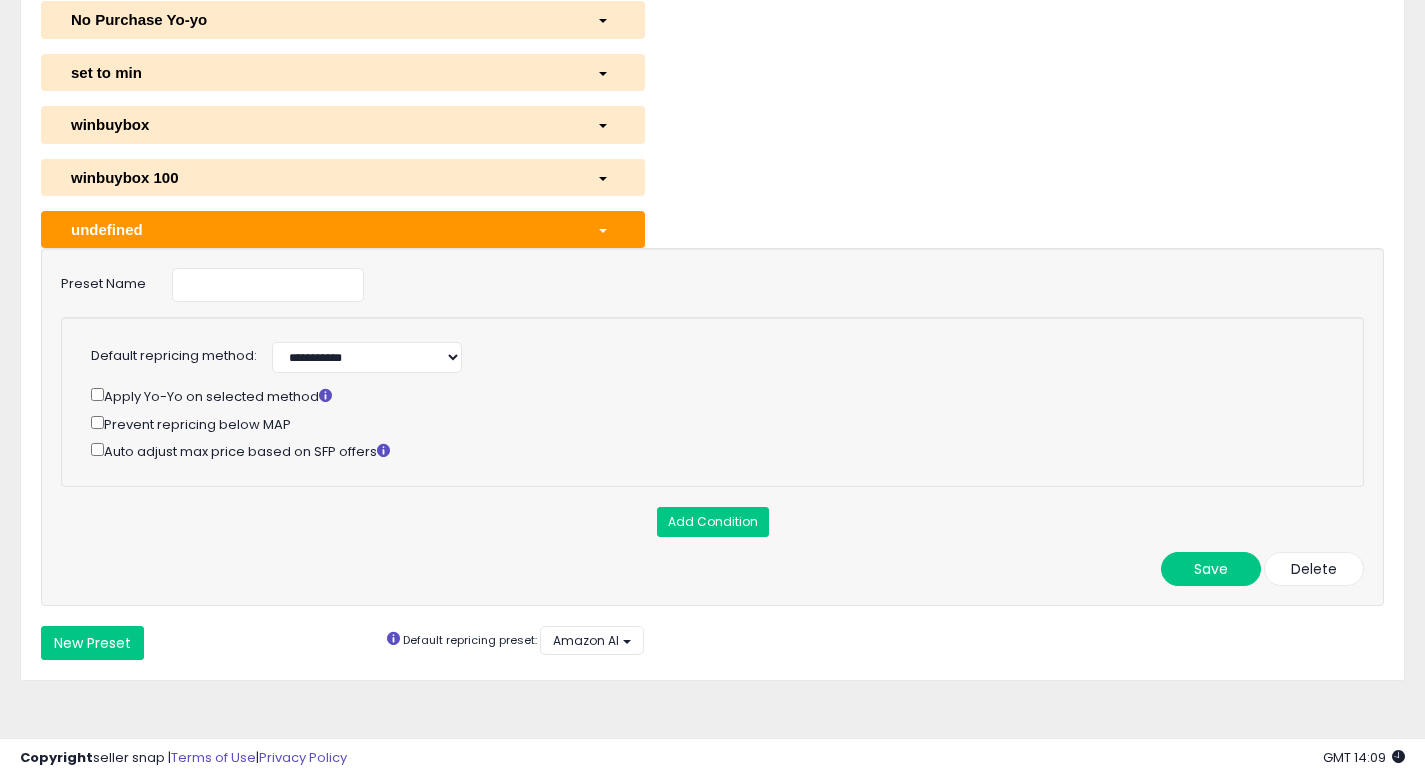 scroll, scrollTop: 422, scrollLeft: 0, axis: vertical 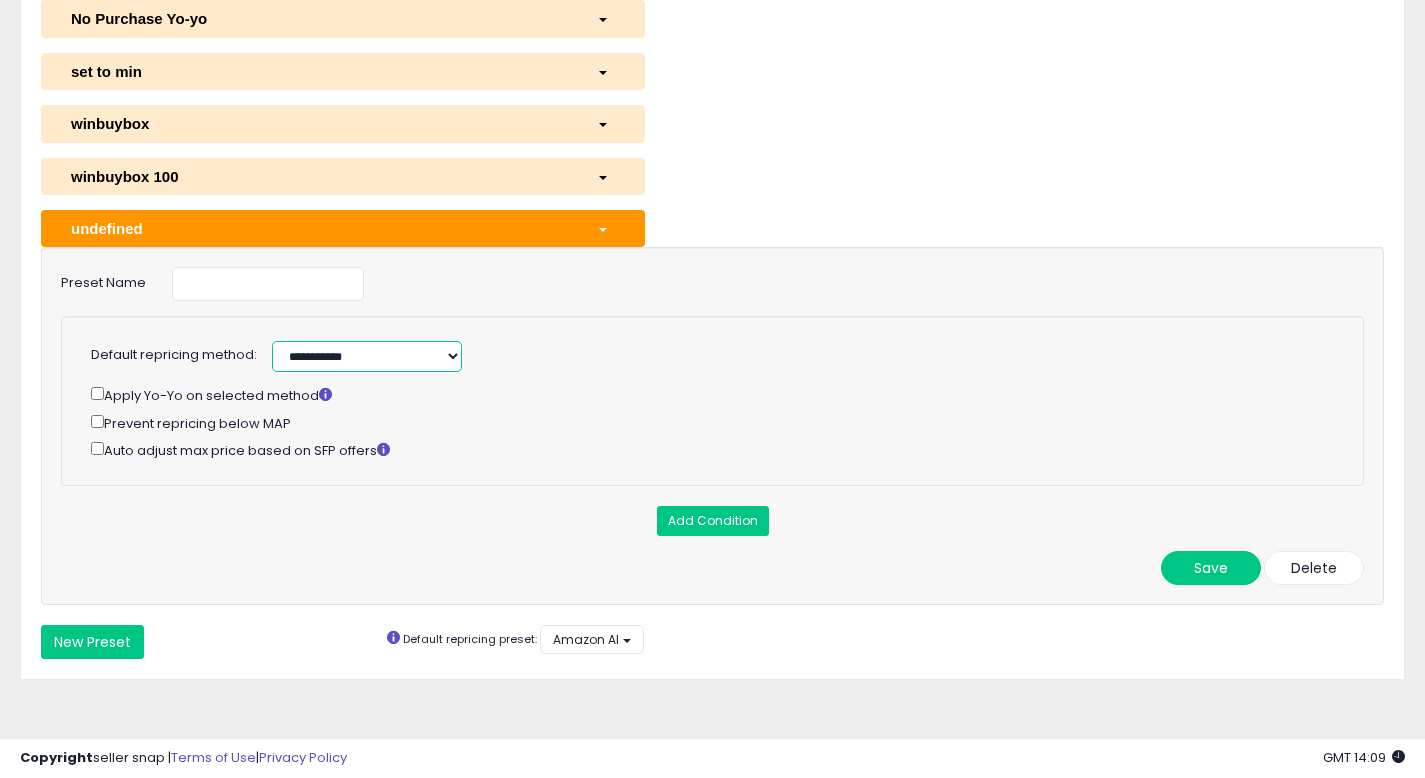 click on "[MASKED] [MASKED] [MASKED] [MASKED] [MASKED] [MASKED] [MASKED] [MASKED] [MASKED] [MASKED] [MASKED] [MASKED] [MASKED] [MASKED] [MASKED] [MASKED] [MASKED] [MASKED]" at bounding box center [367, 356] 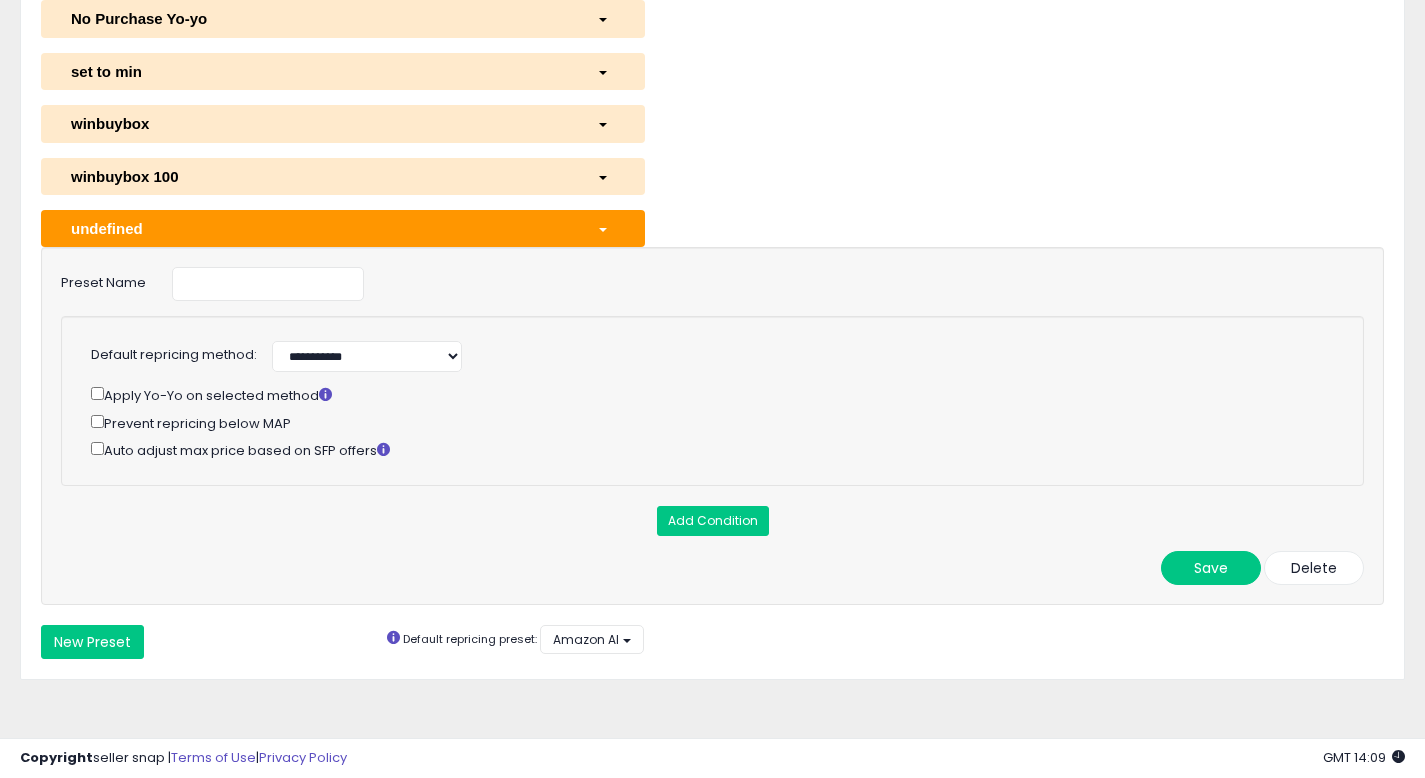click on "[MASKED] [MASKED] [MASKED] [MASKED] [MASKED] [MASKED] [MASKED] [MASKED] [MASKED] [MASKED] [MASKED] [MASKED] [MASKED] [MASKED] [MASKED] [MASKED] [MASKED] [MASKED]" at bounding box center (669, 354) 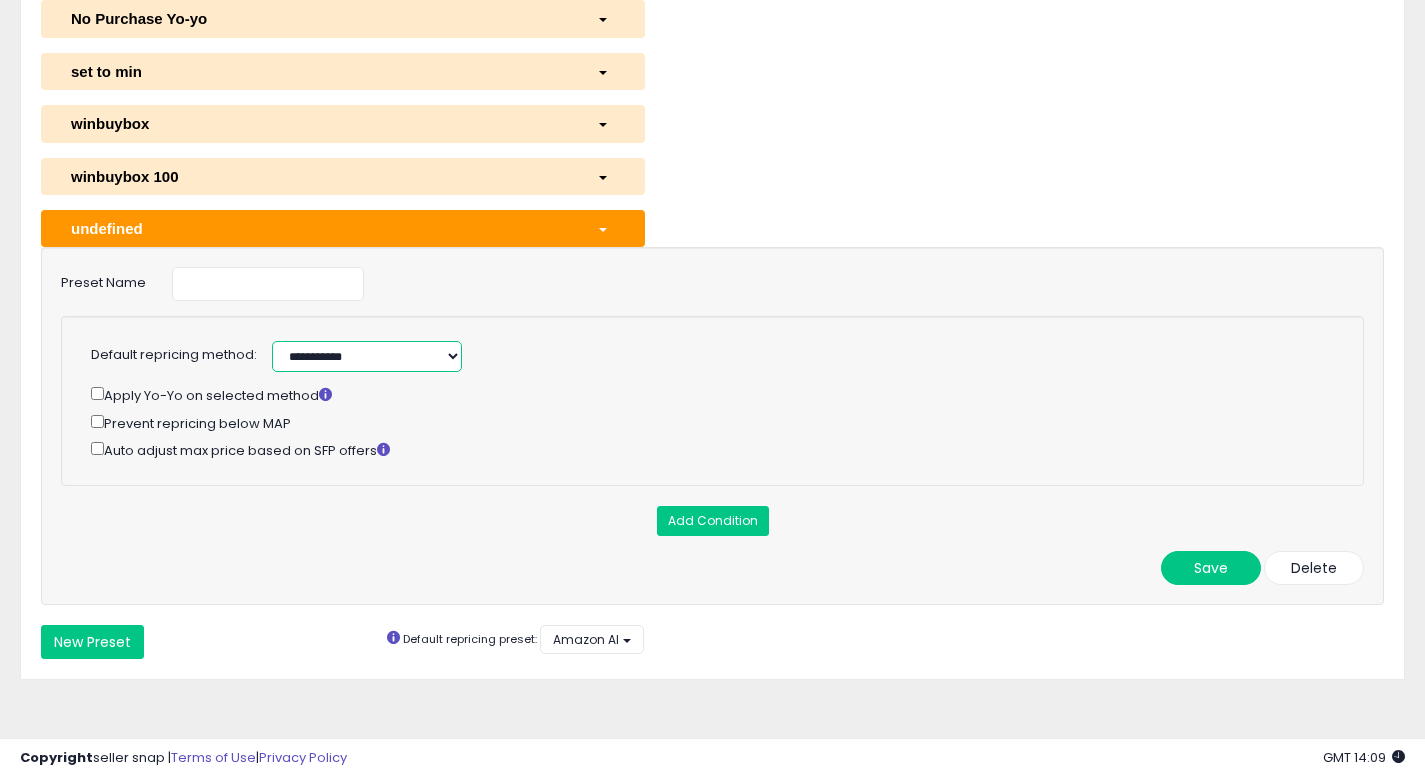 click on "[MASKED] [MASKED] [MASKED] [MASKED] [MASKED] [MASKED] [MASKED] [MASKED] [MASKED] [MASKED] [MASKED] [MASKED] [MASKED] [MASKED] [MASKED] [MASKED] [MASKED] [MASKED]" at bounding box center [367, 356] 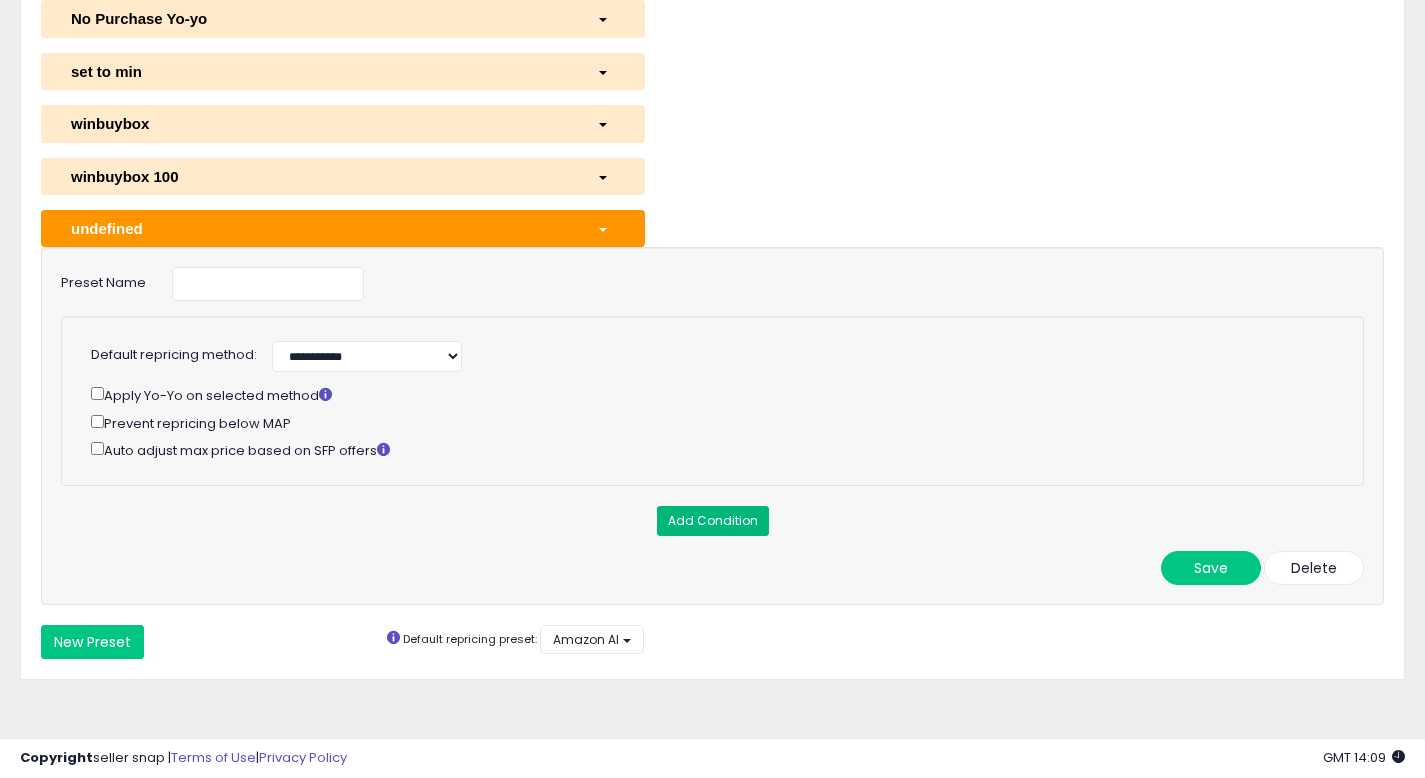 click on "Add Condition" at bounding box center [713, 521] 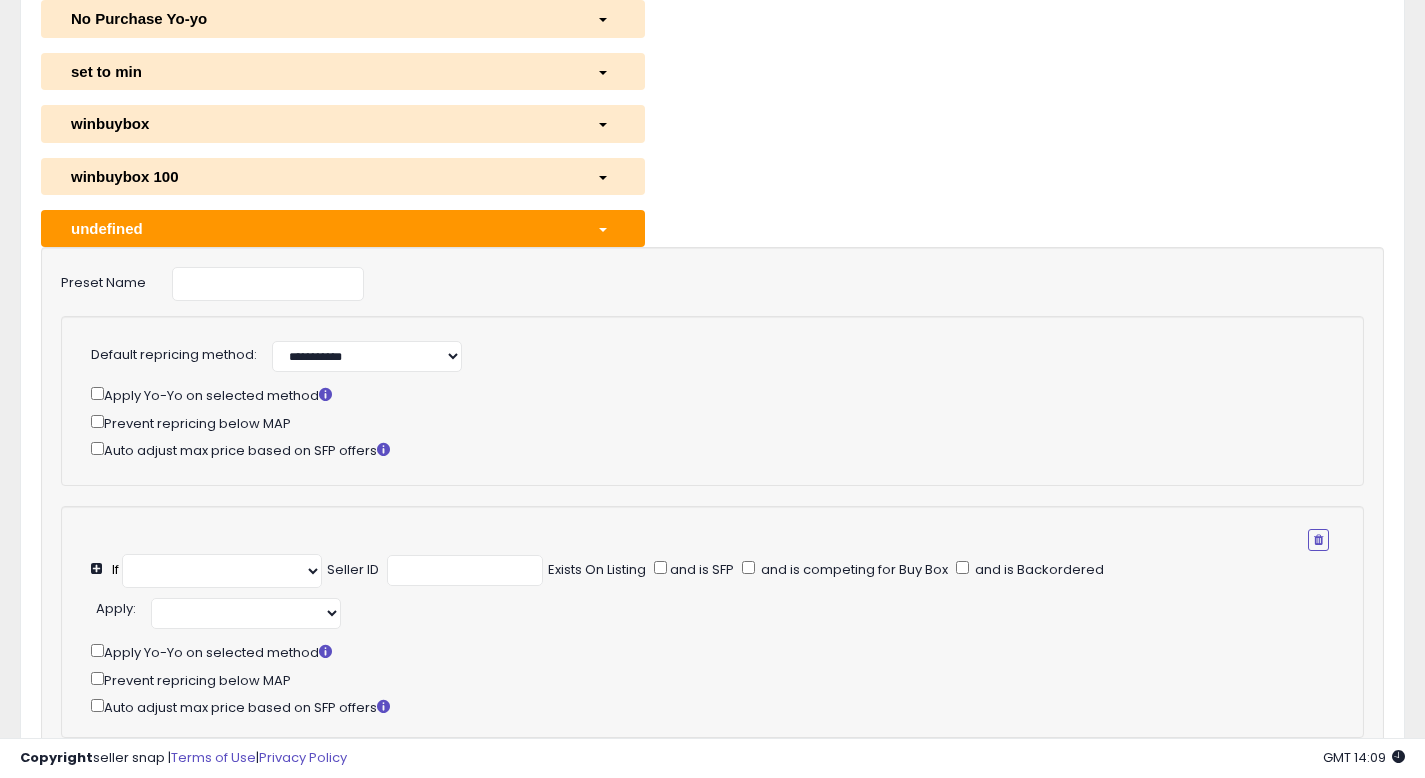 select on "**********" 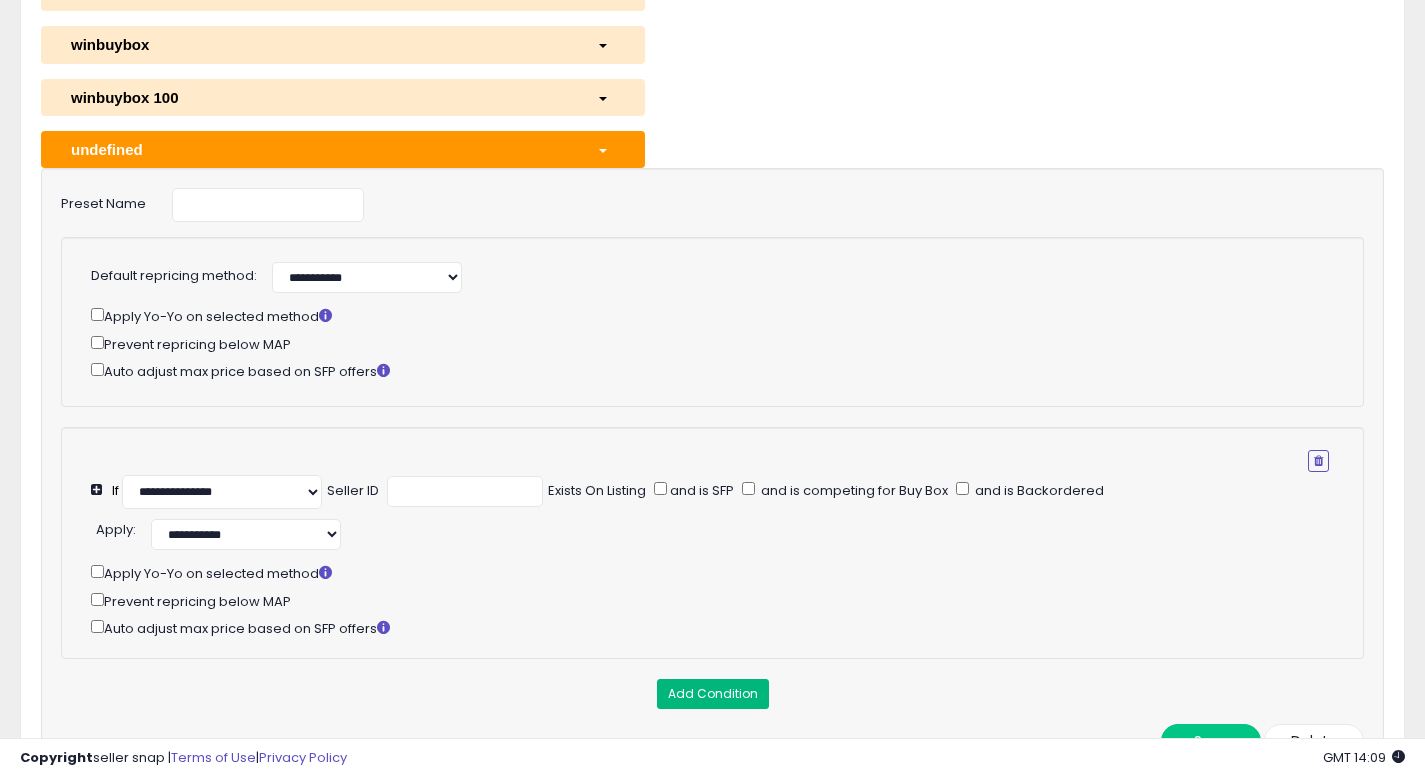 scroll, scrollTop: 527, scrollLeft: 0, axis: vertical 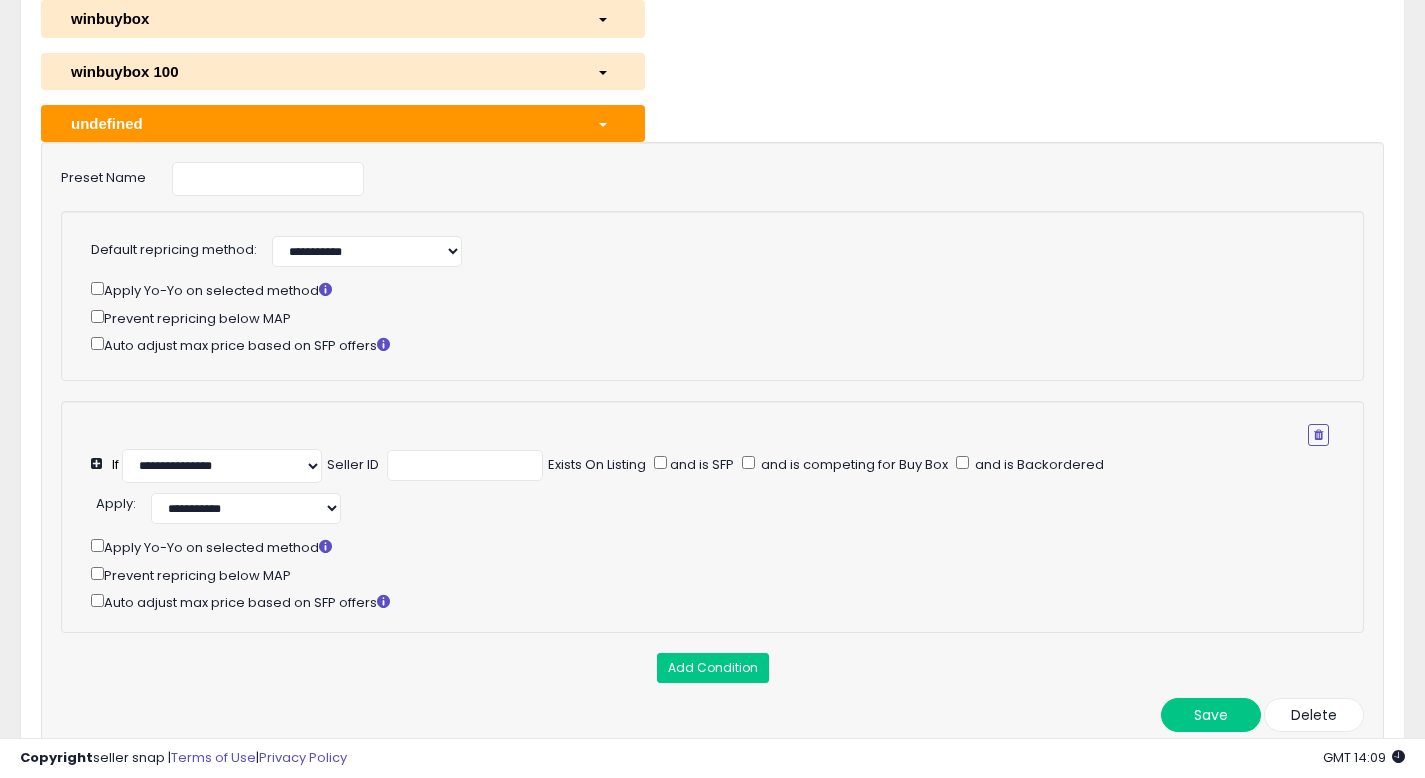 click at bounding box center [99, 463] 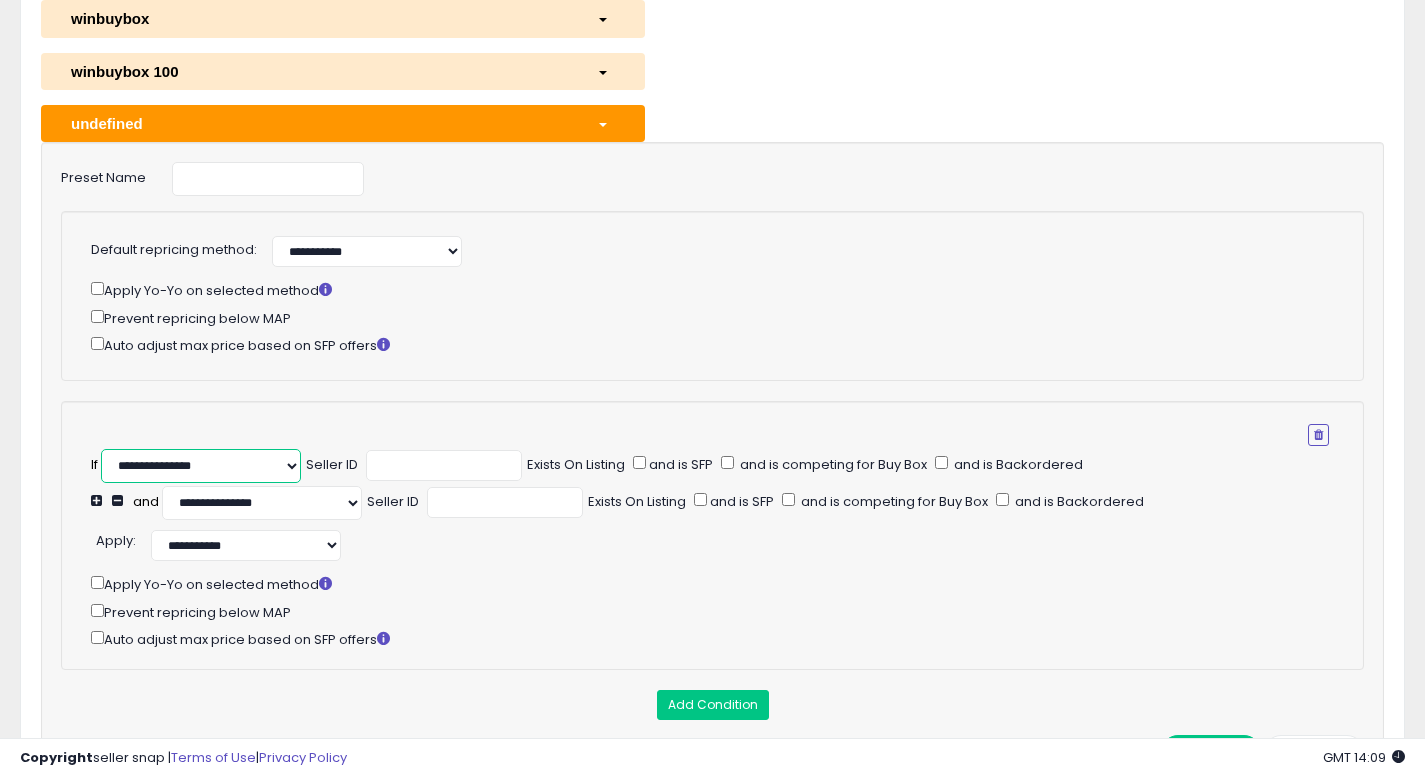 click on "**********" at bounding box center (201, 466) 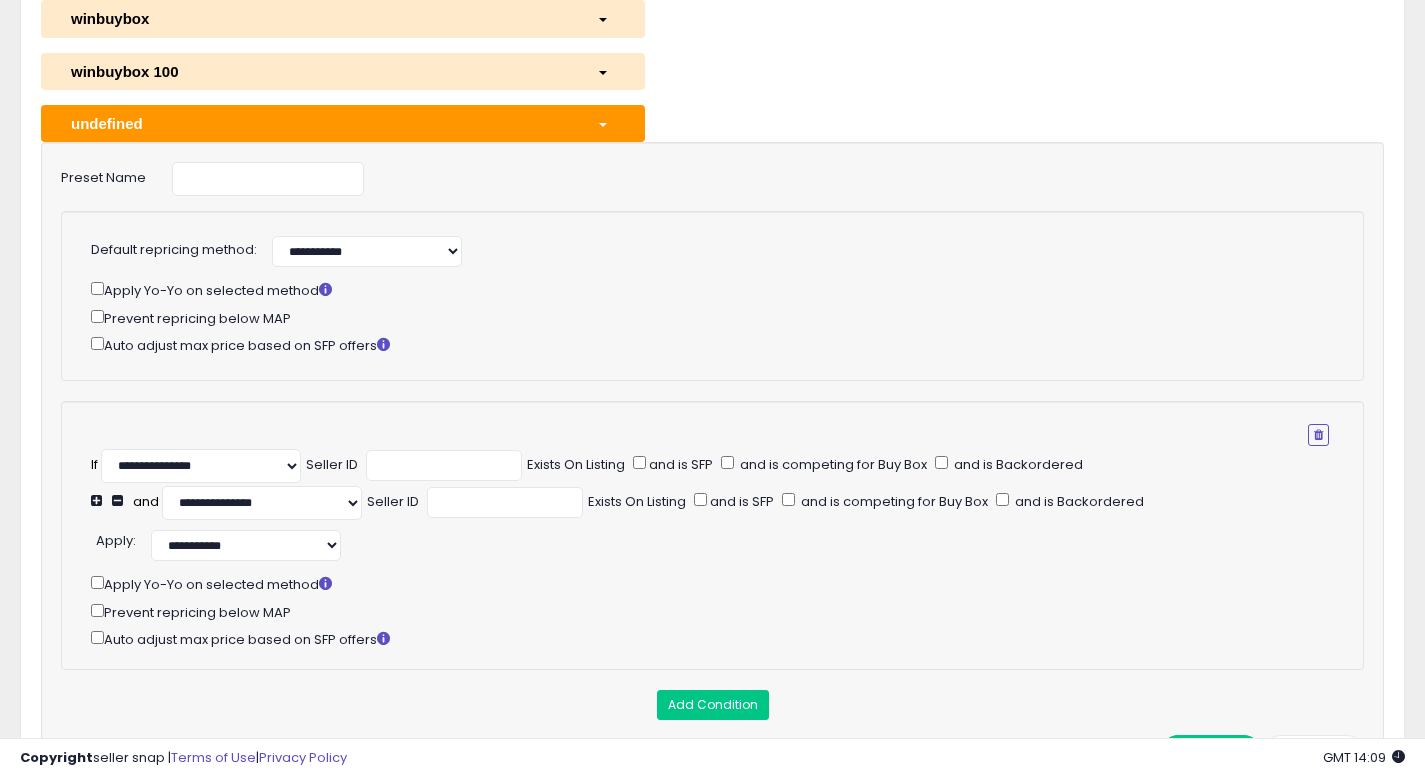 click 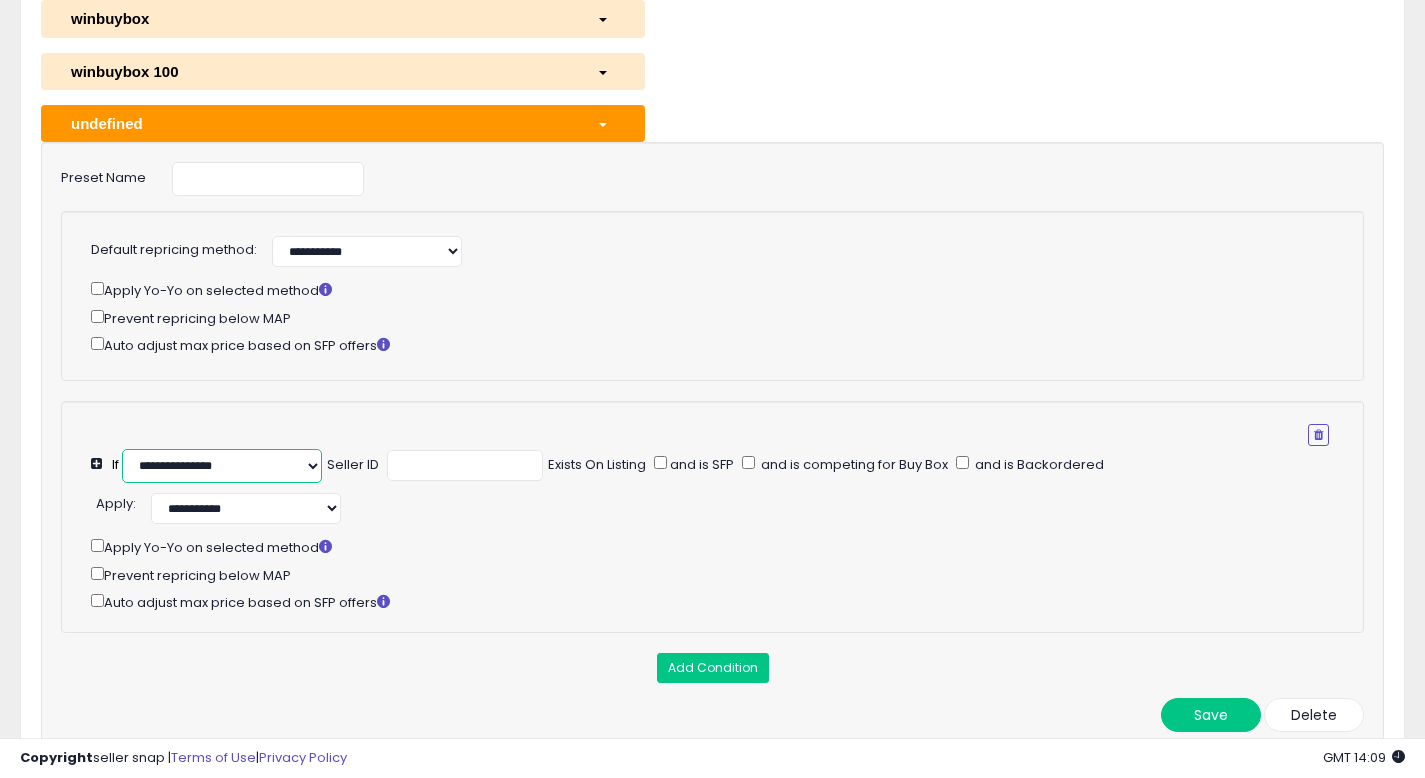 click on "**********" at bounding box center [222, 466] 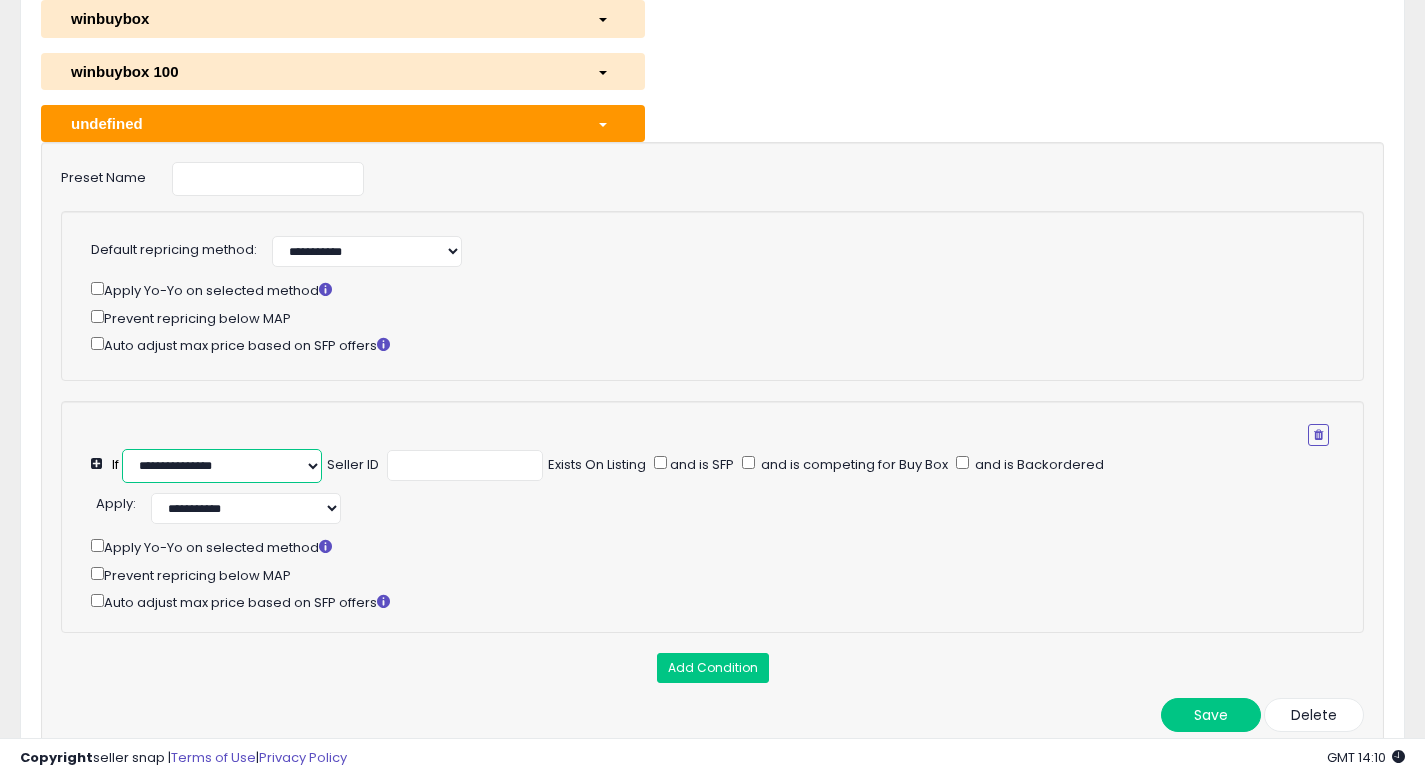 select on "**********" 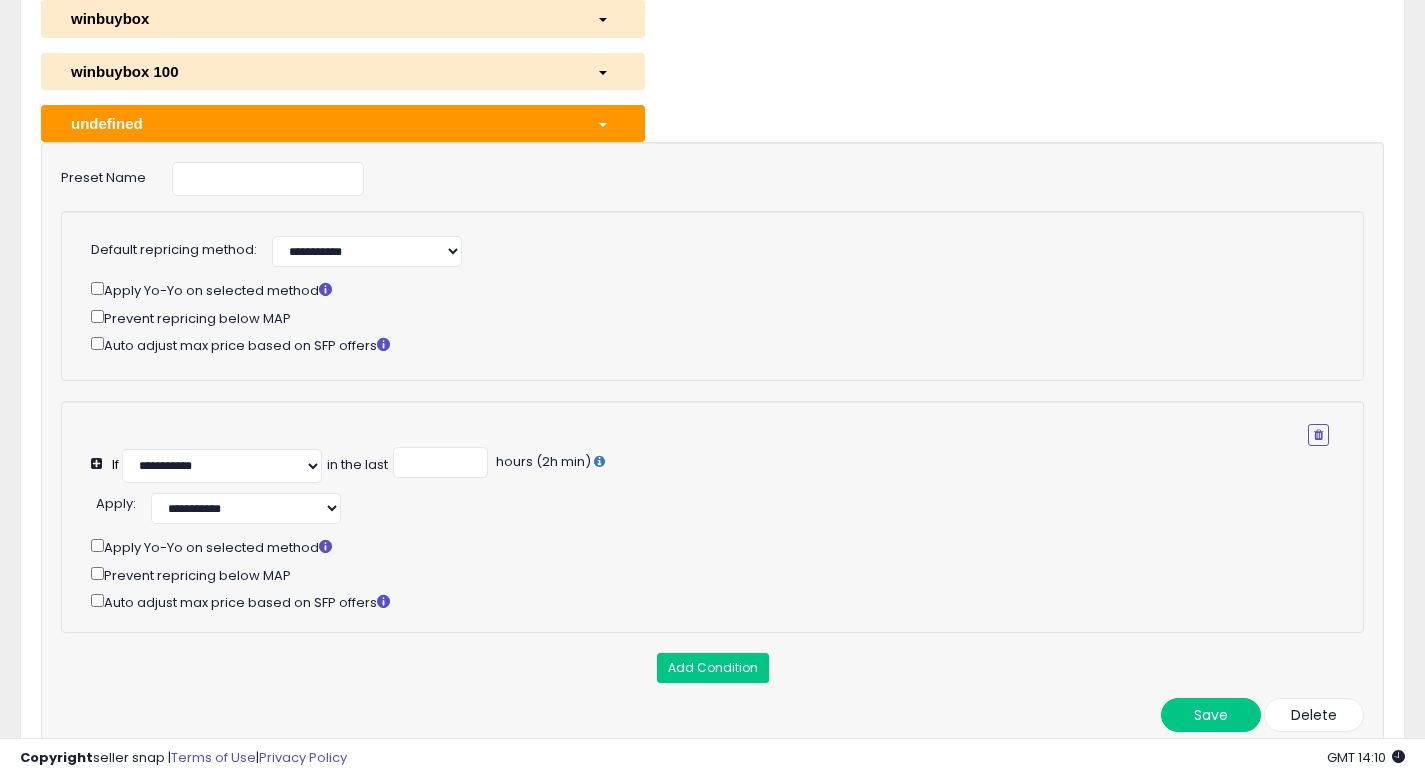 click on "**********" at bounding box center [722, 506] 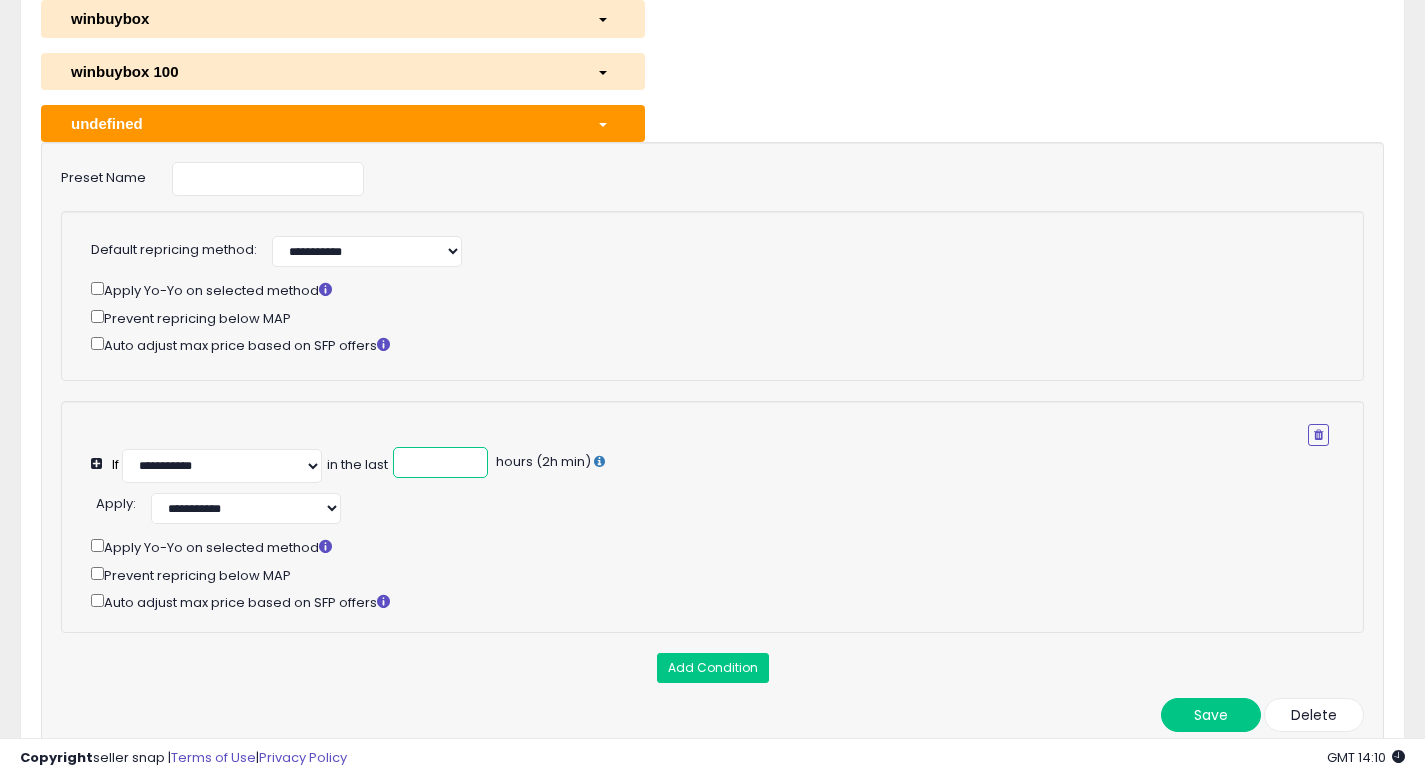 click on "*" at bounding box center (440, 462) 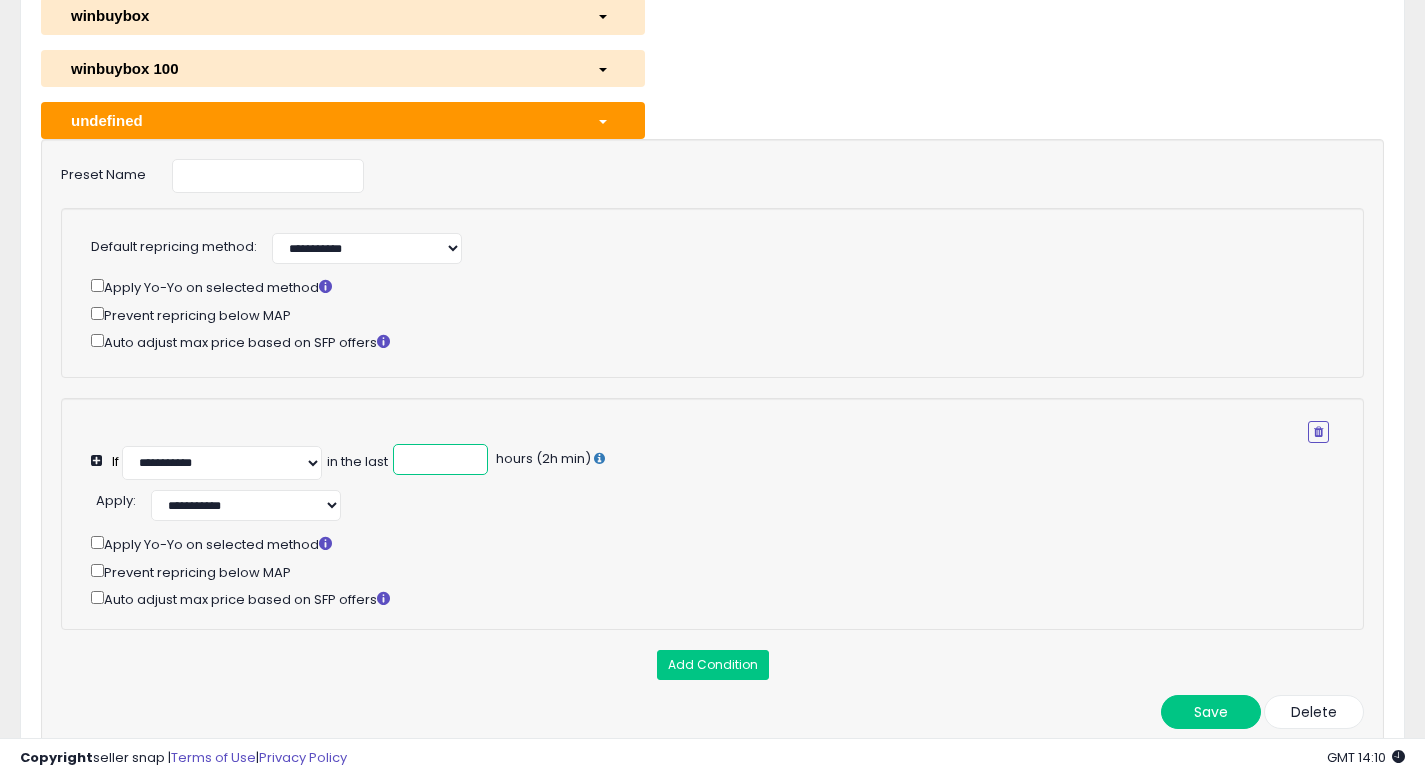 scroll, scrollTop: 531, scrollLeft: 0, axis: vertical 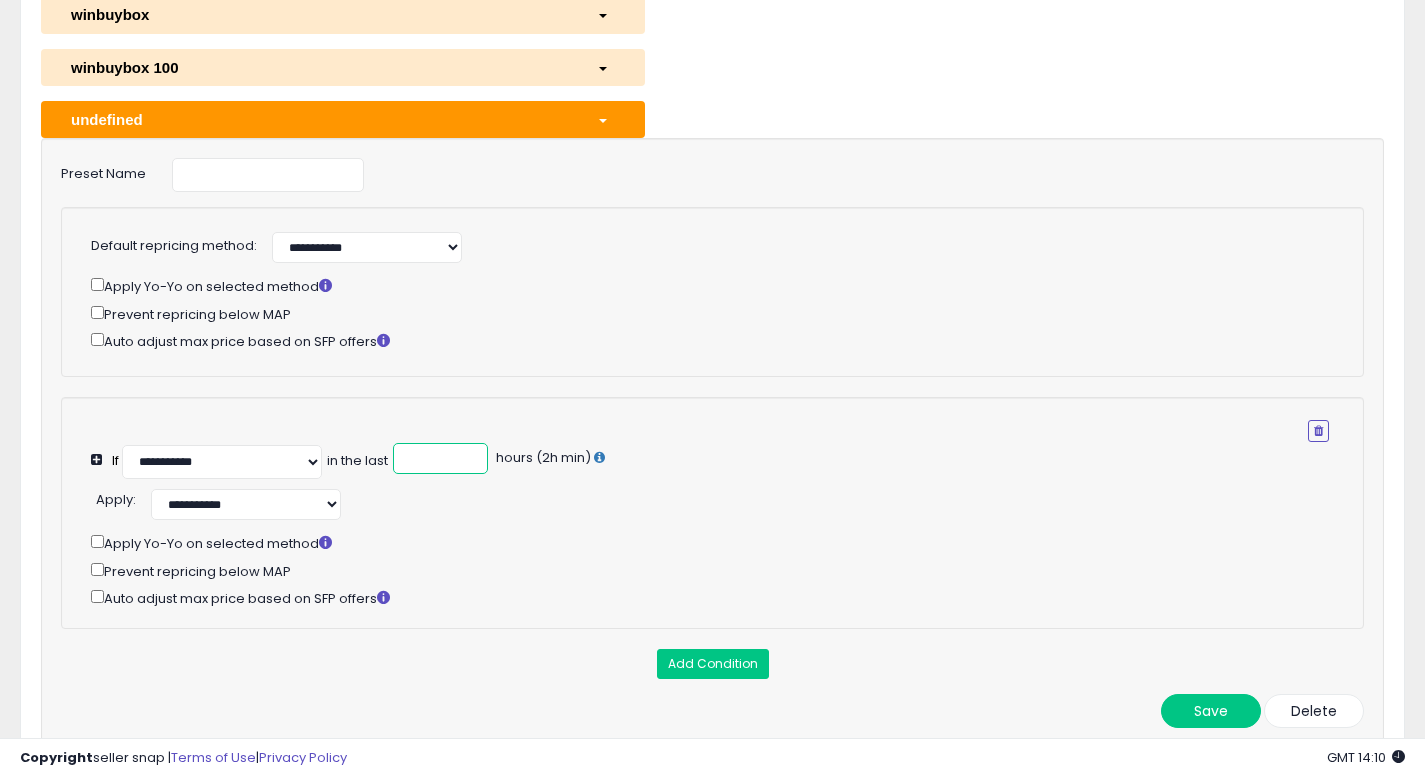 click on "*" at bounding box center (440, 458) 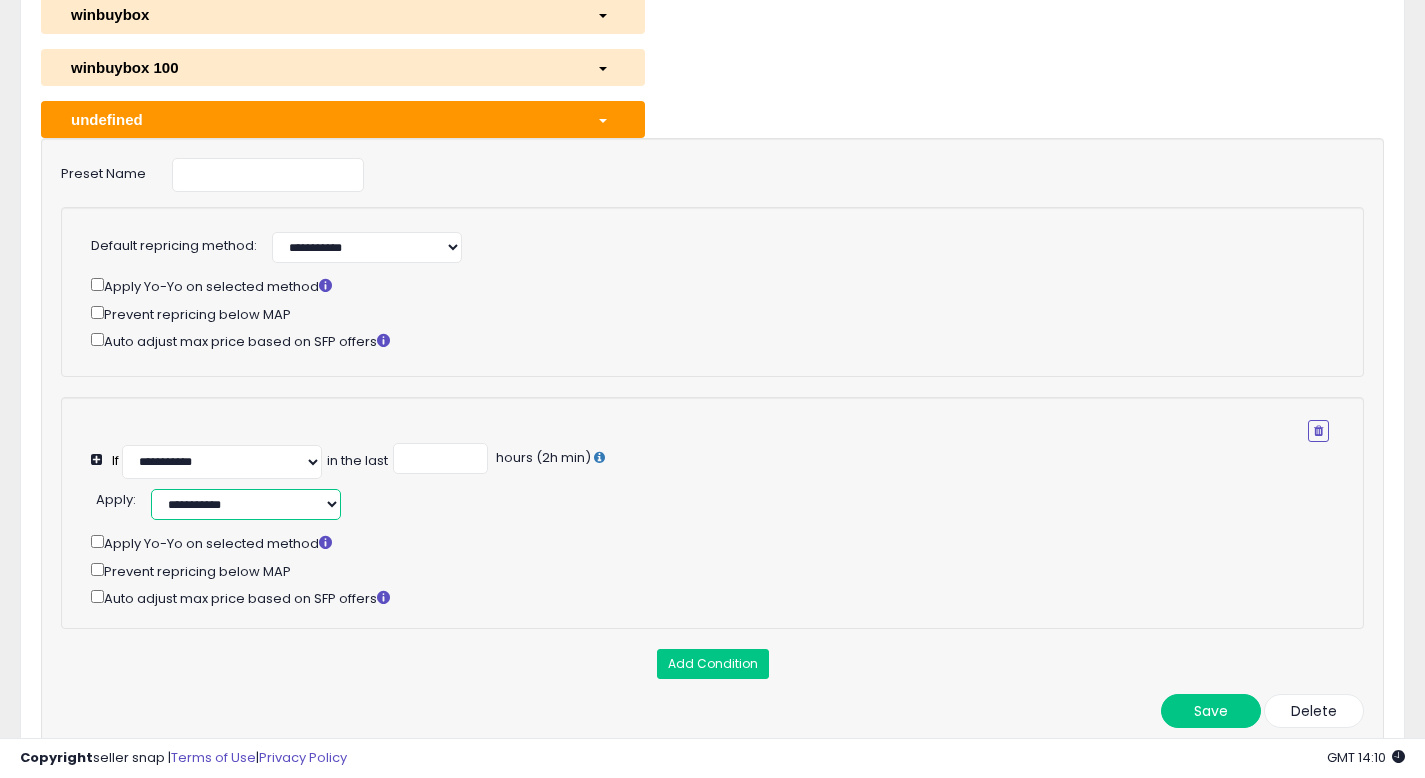 click on "[MASKED] [MASKED] [MASKED] [MASKED] [MASKED] [MASKED] [MASKED] [MASKED] [MASKED] [MASKED] [MASKED] [MASKED] [MASKED] [MASKED] [MASKED] [MASKED] [MASKED] [MASKED]" at bounding box center [246, 504] 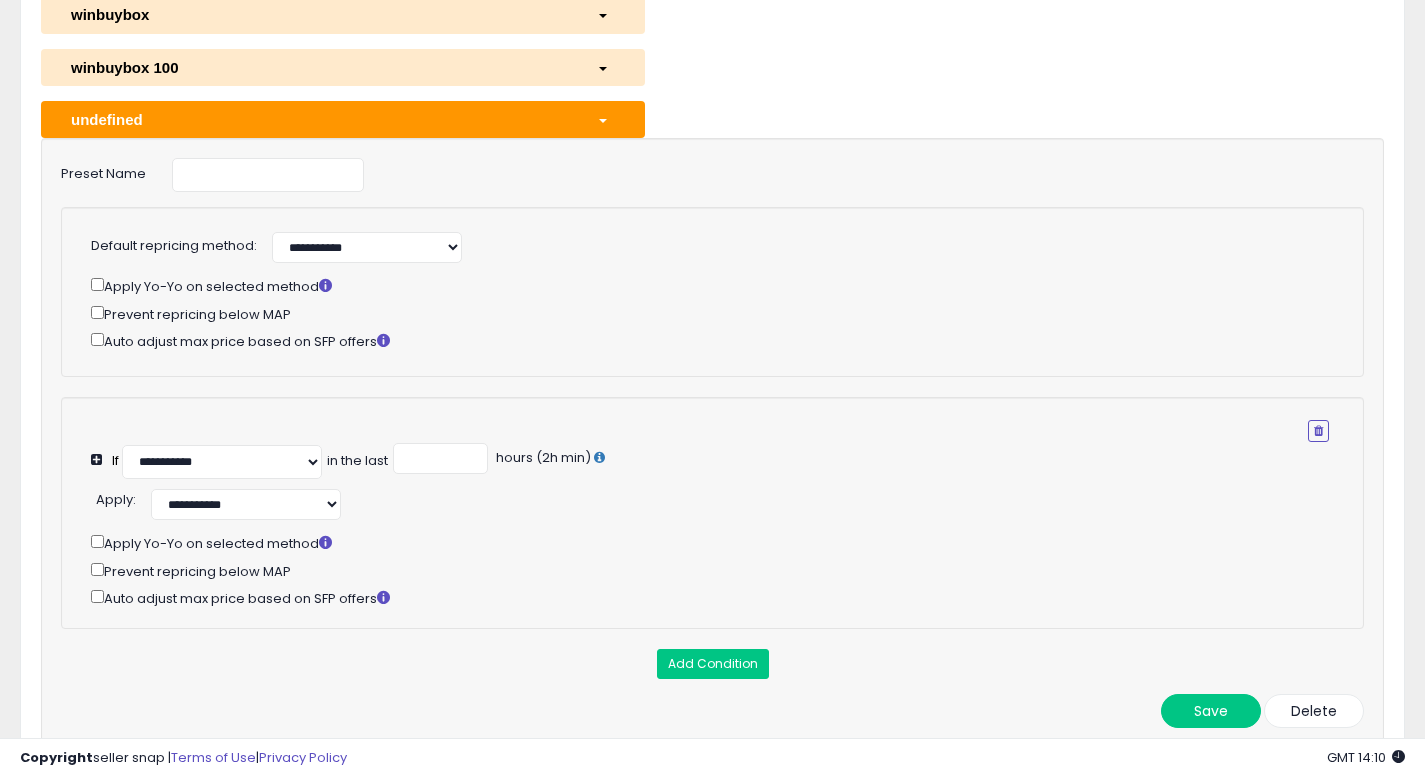 click on "**********" at bounding box center (722, 502) 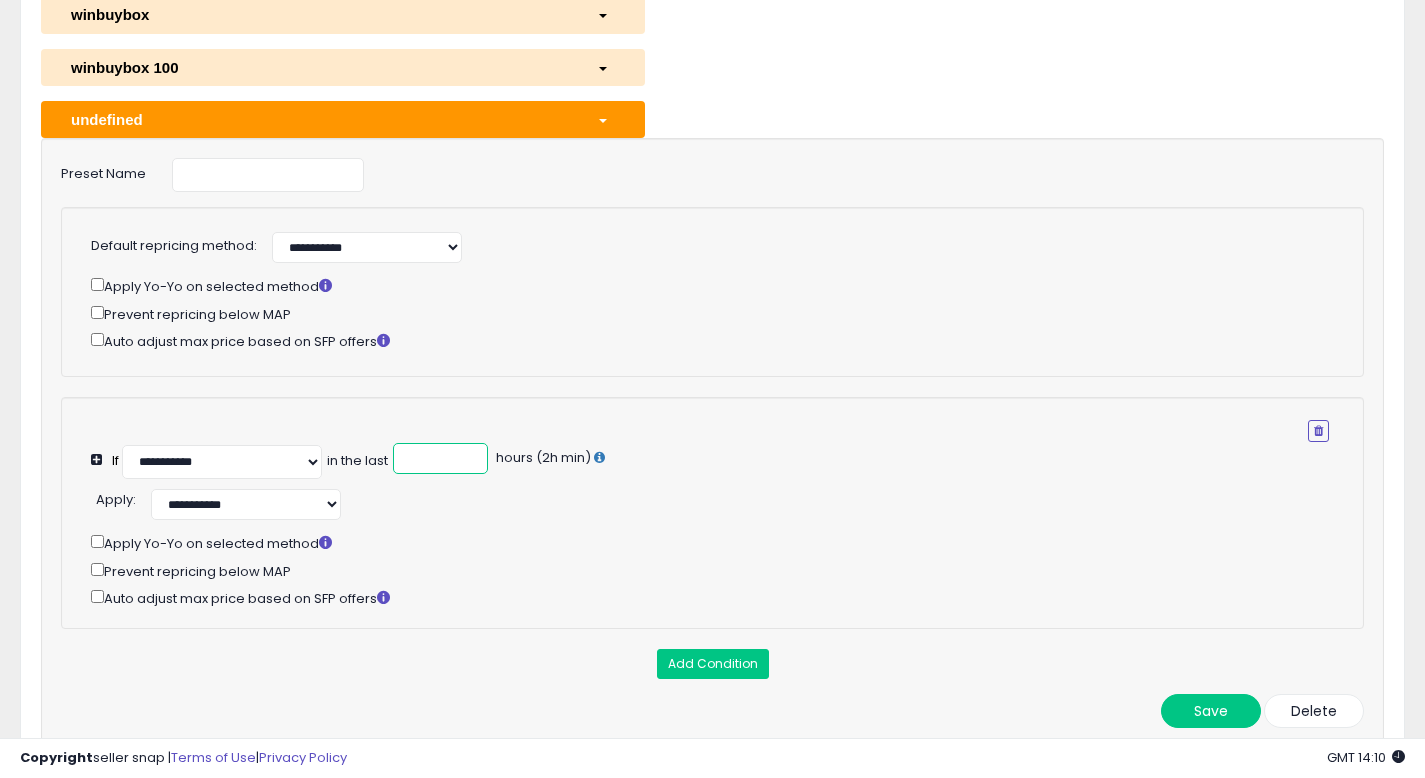 click on "*" at bounding box center [440, 458] 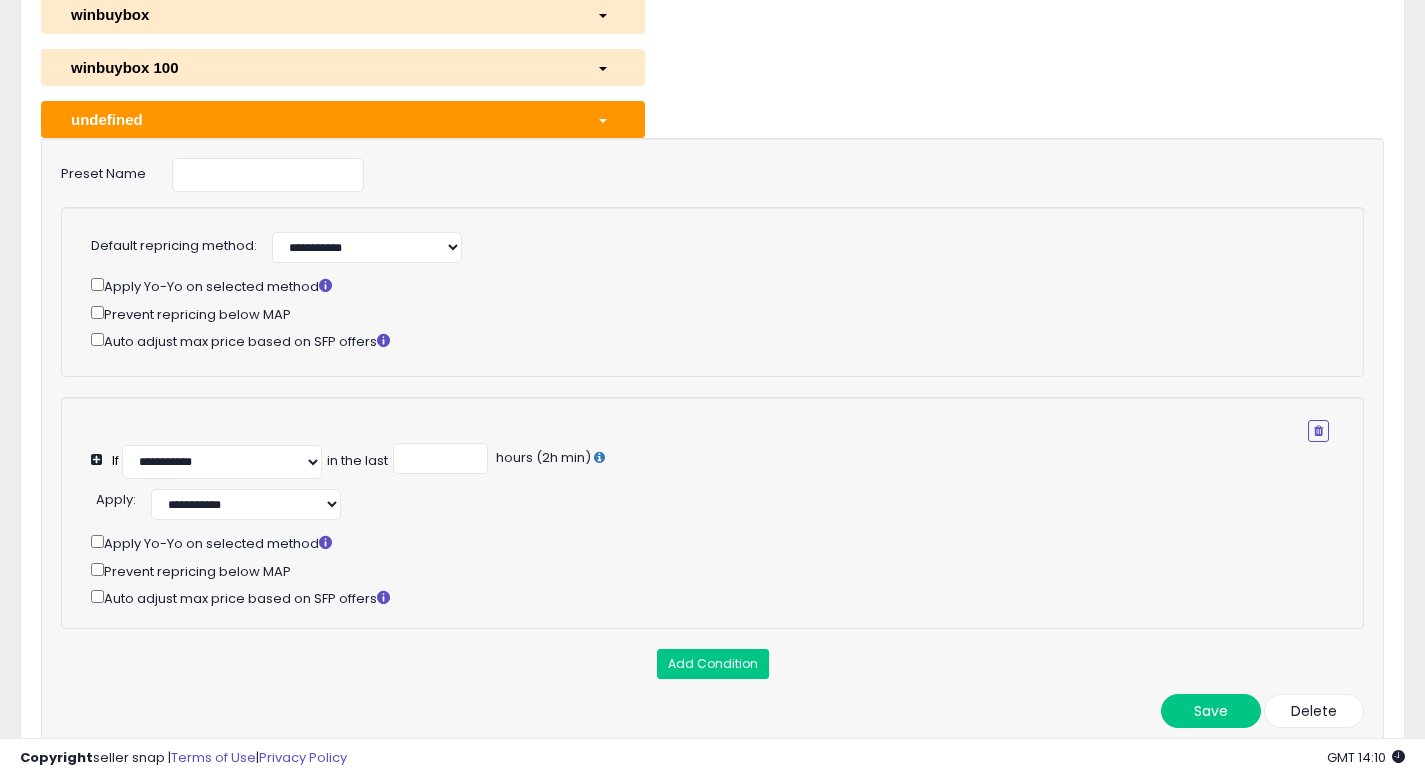 click on "Prevent repricing below MAP" 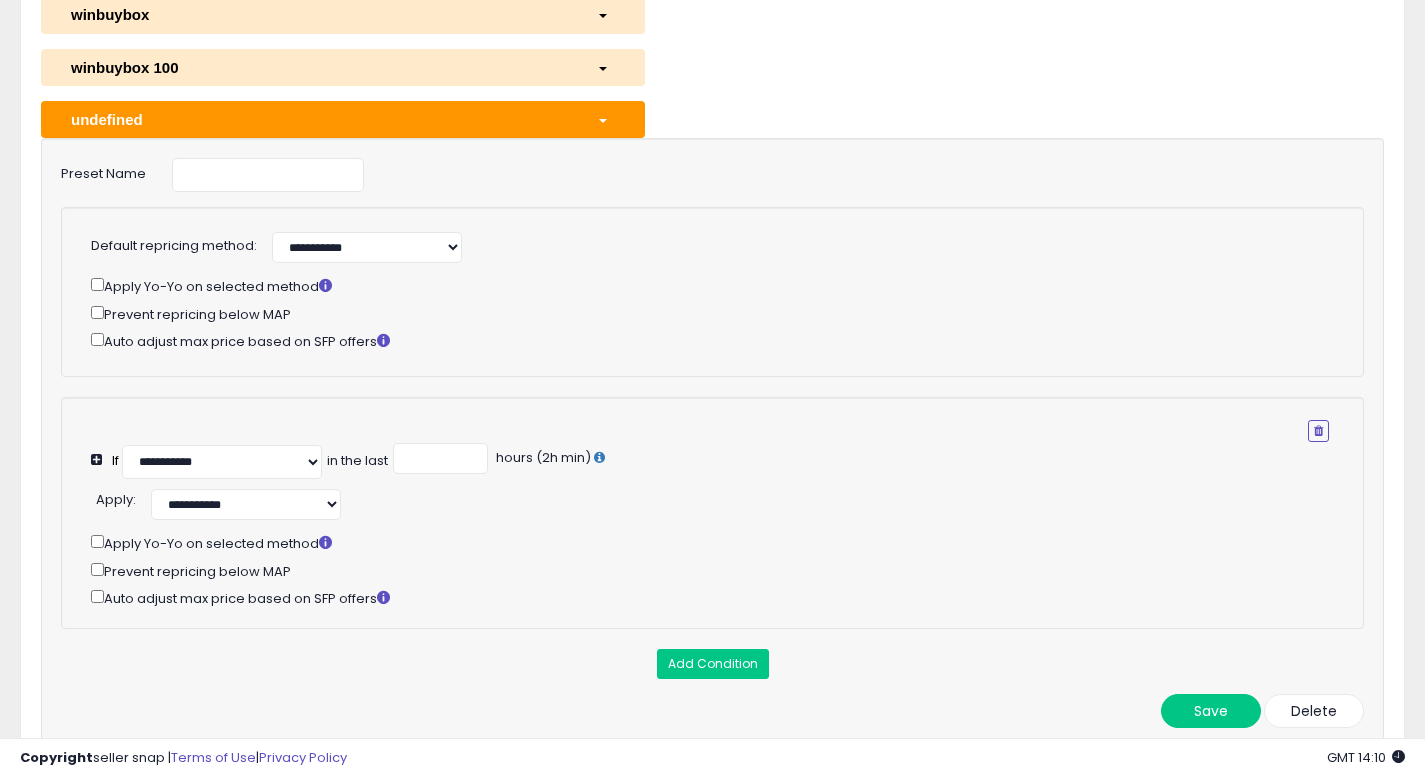 click on "Prevent repricing below MAP" 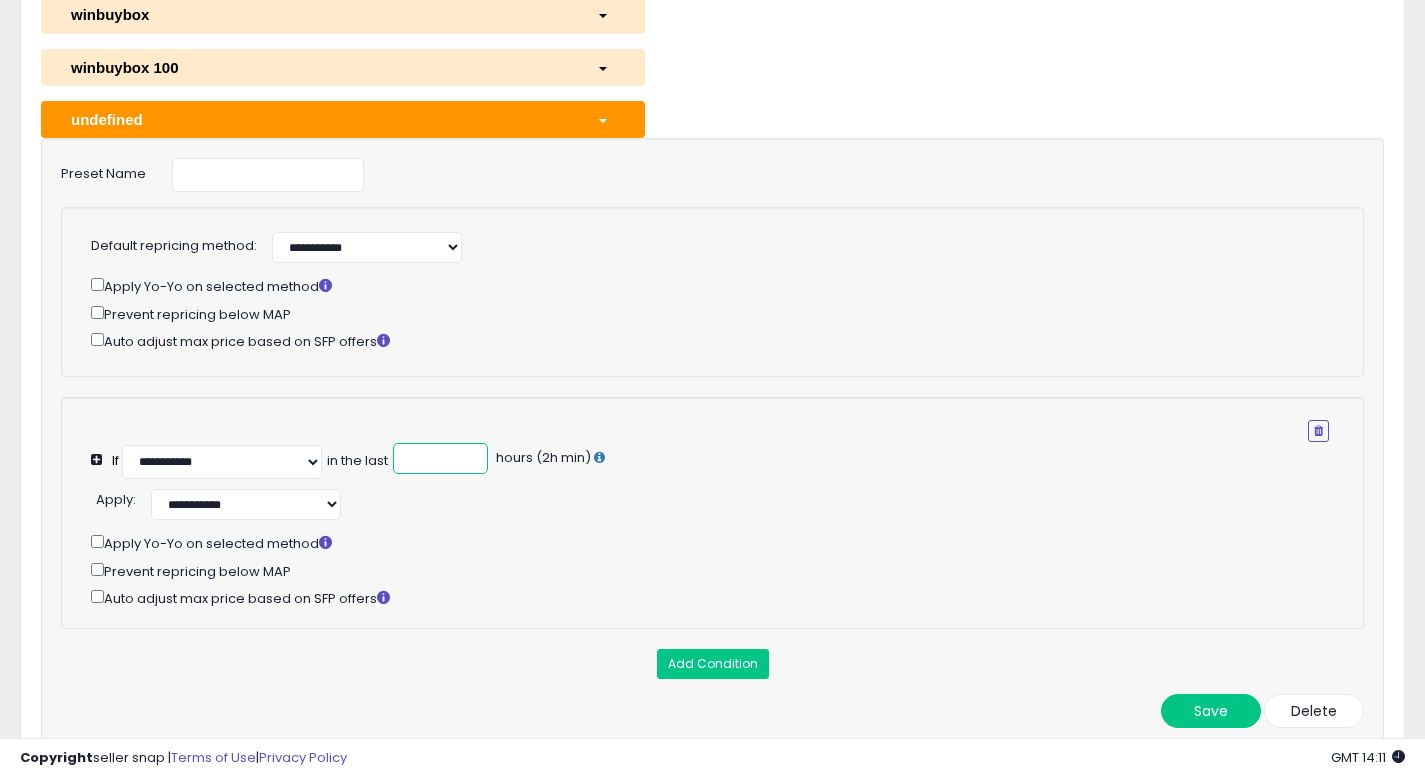 click on "*" at bounding box center (440, 458) 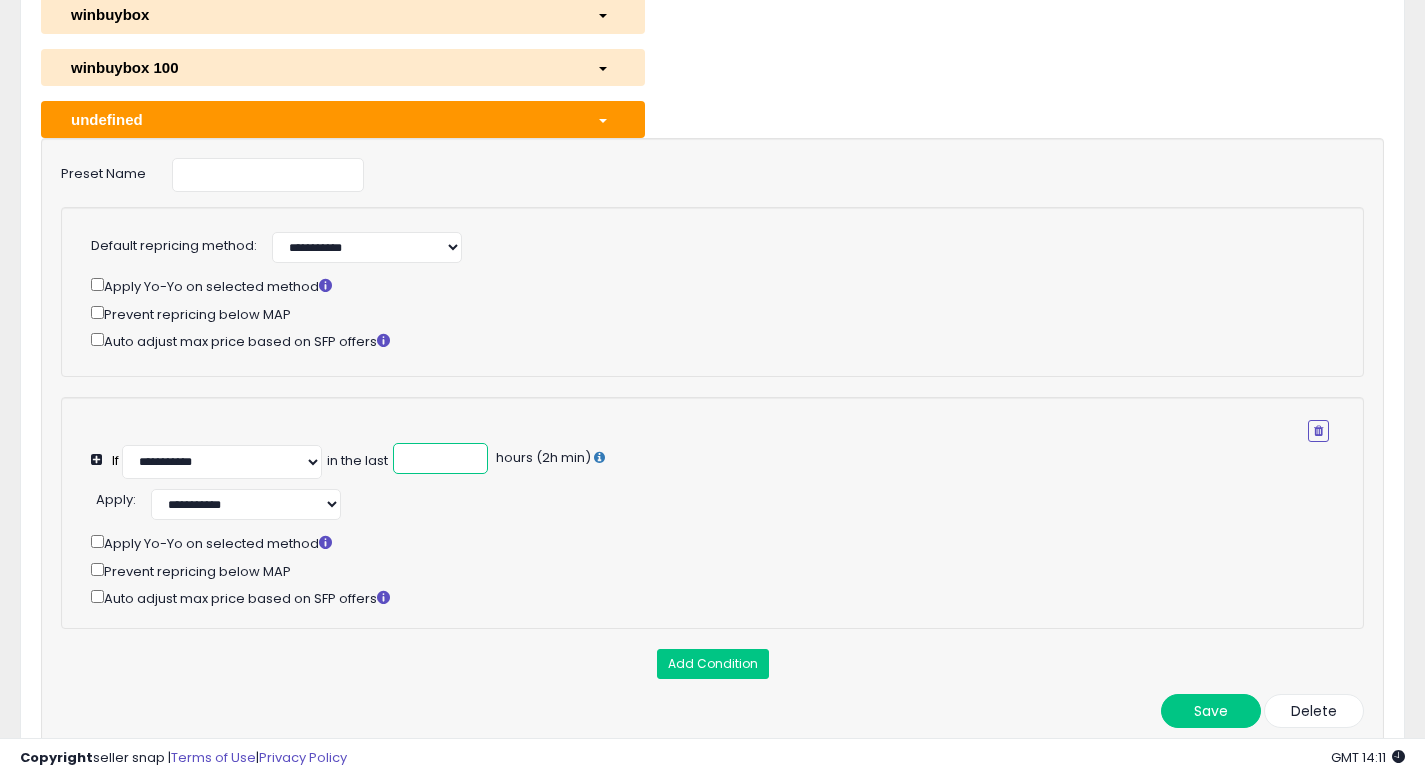 click on "*" at bounding box center [440, 458] 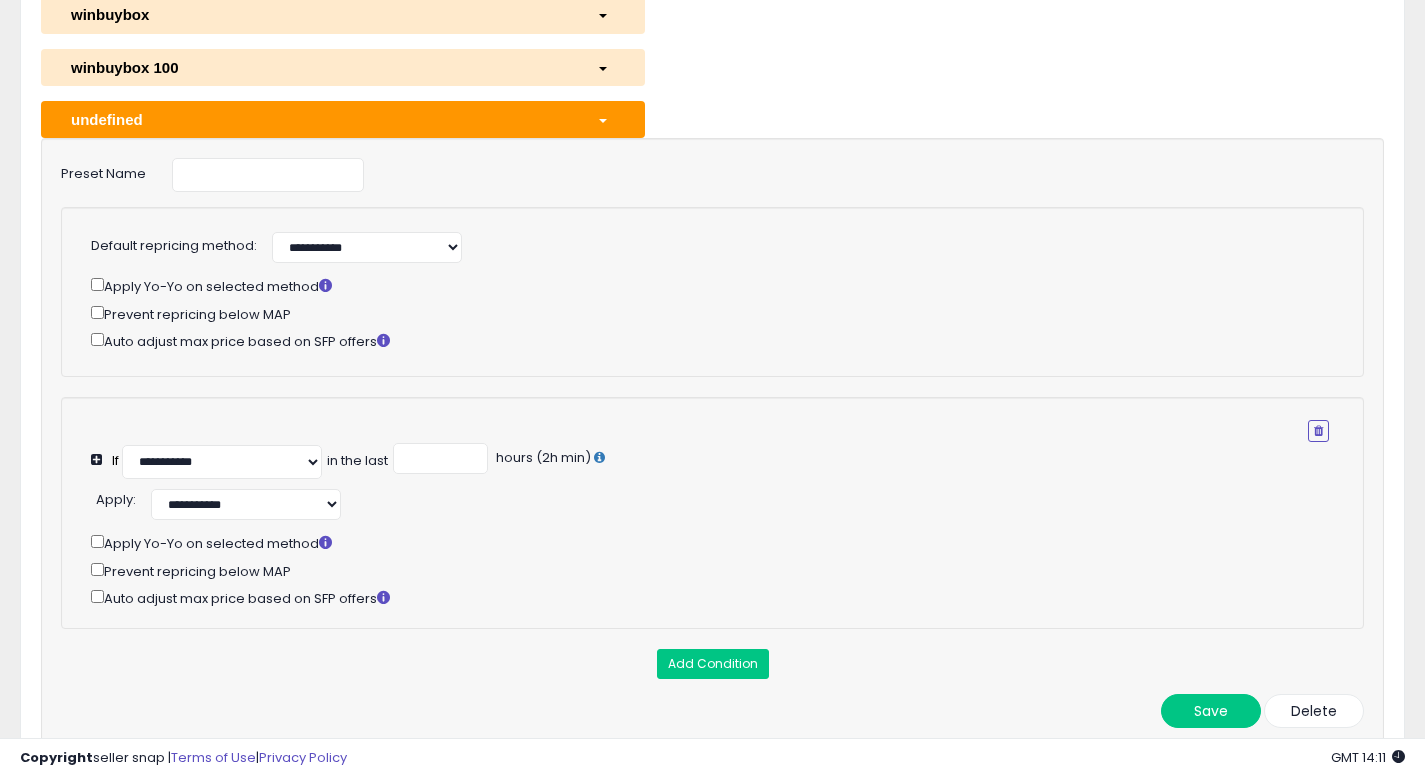 click on "**********" at bounding box center [722, 502] 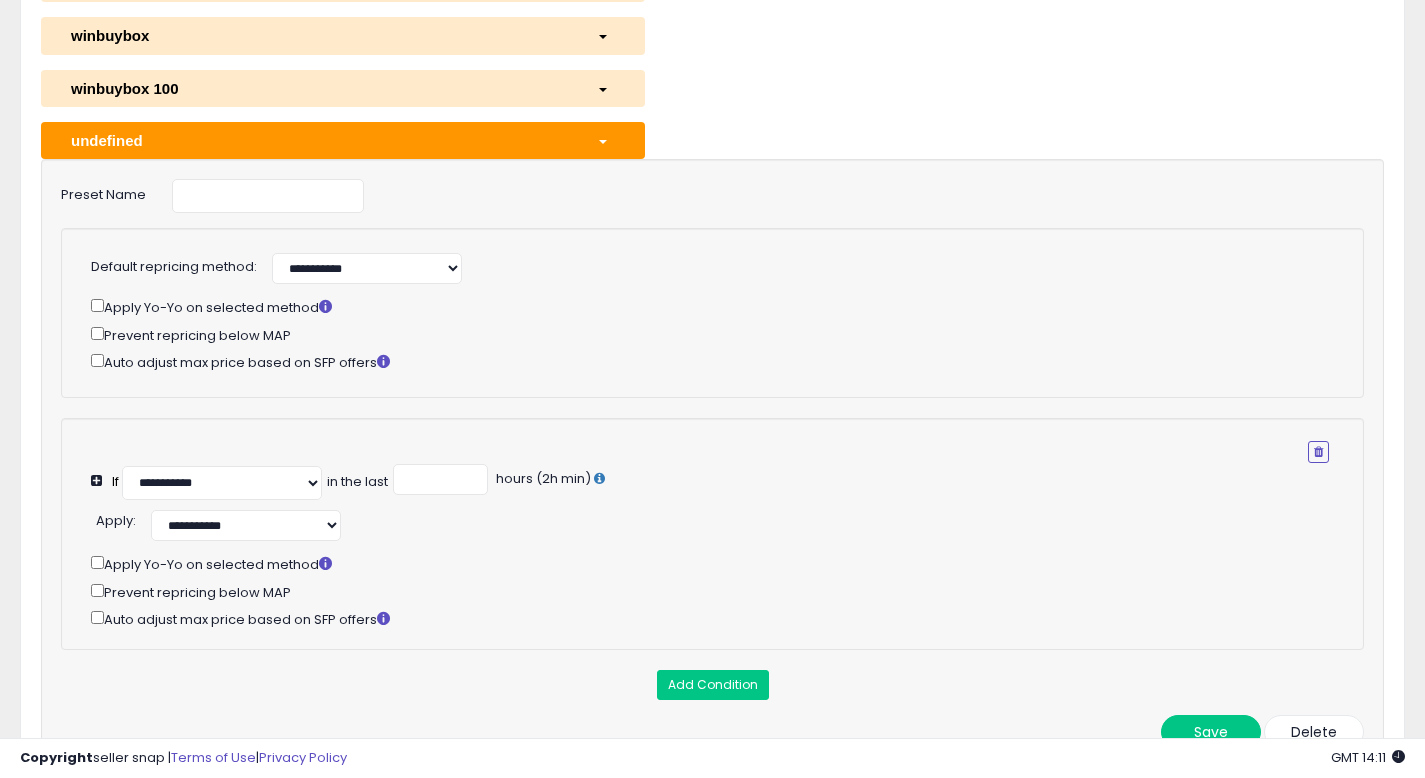 scroll, scrollTop: 614, scrollLeft: 0, axis: vertical 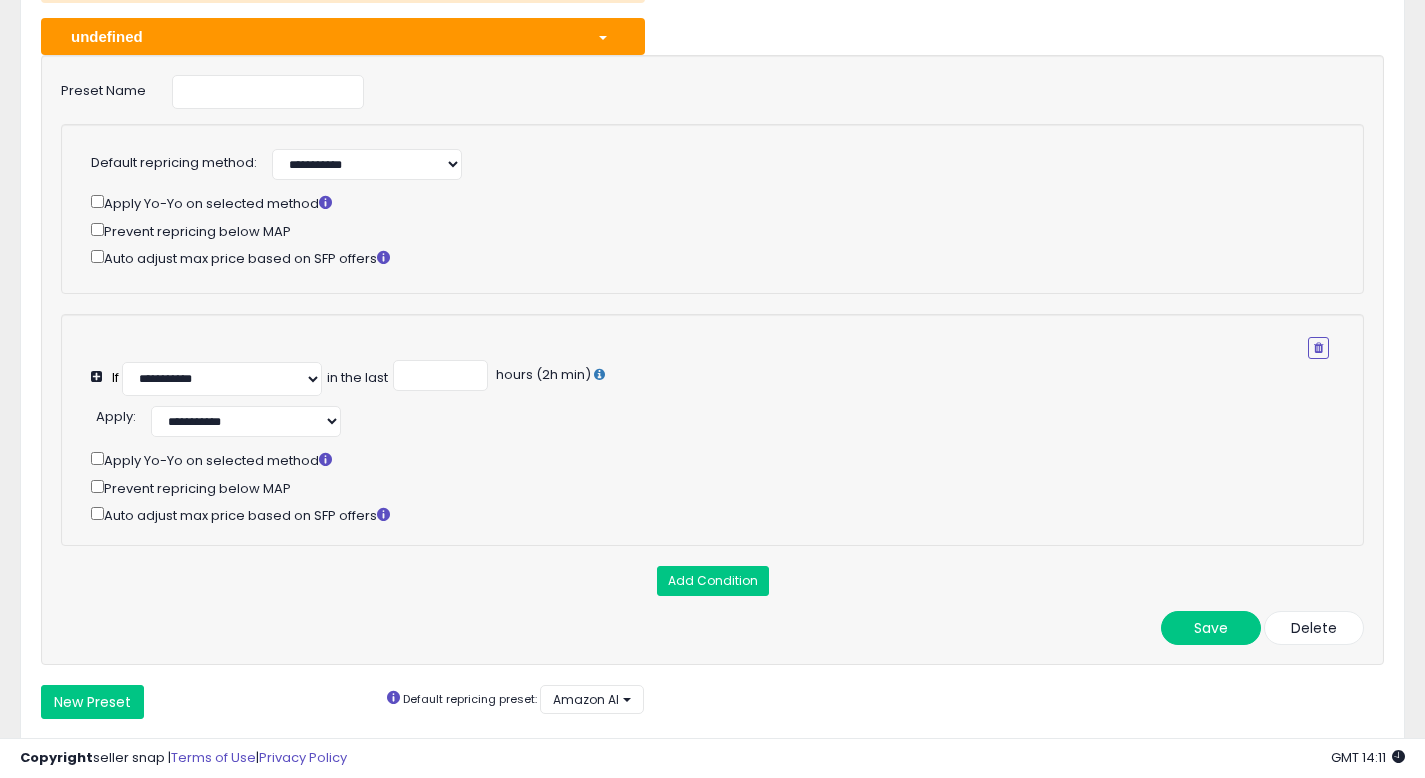 click on "Apply :
[MASKED] [MASKED] [MASKED] [MASKED] [MASKED] [MASKED] [MASKED] [MASKED] [MASKED] [MASKED] [MASKED] [MASKED] [MASKED] [MASKED] [MASKED] [MASKED] [MASKED] [MASKED]
Apply Yo-Yo on selected method
Prevent repricing below MAP
Auto adjust max price based on SFP offers" at bounding box center [722, 463] 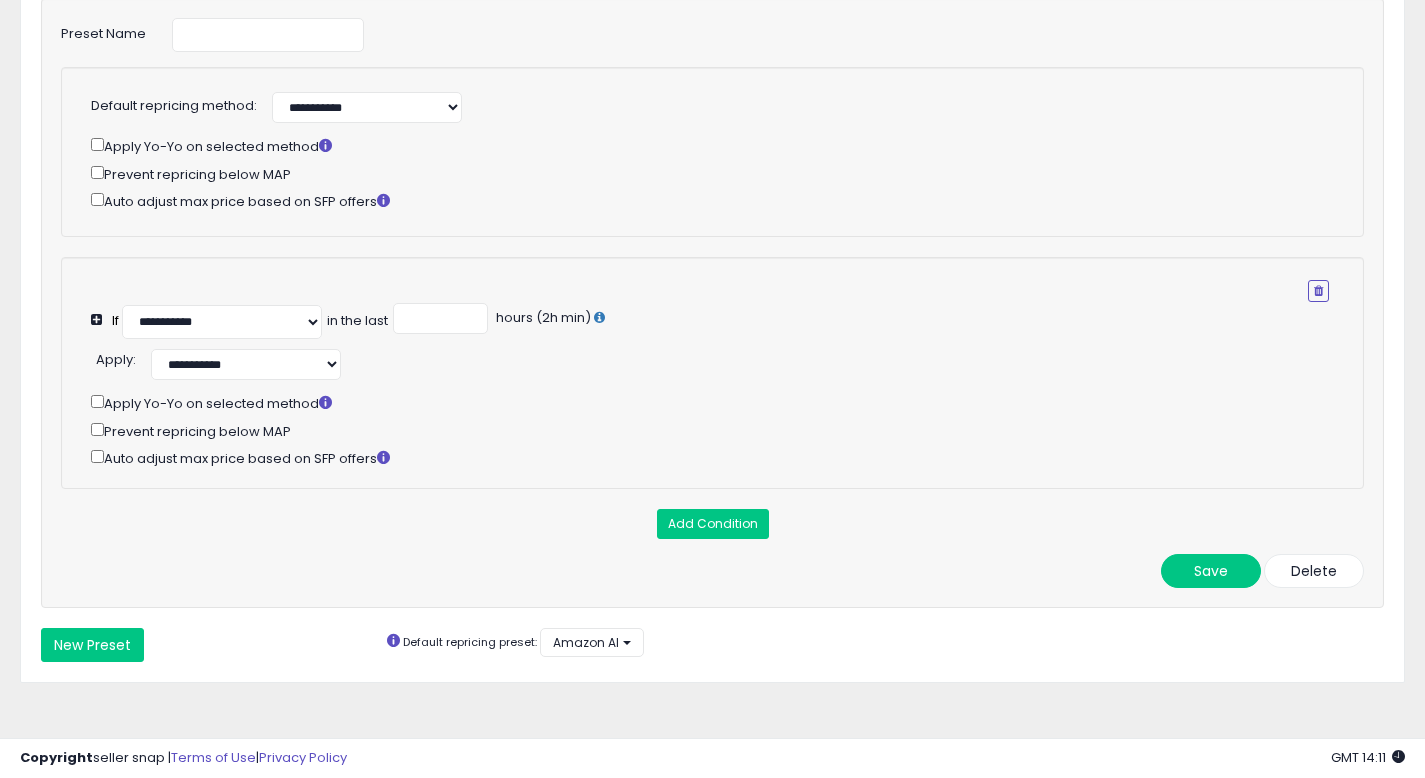 scroll, scrollTop: 688, scrollLeft: 0, axis: vertical 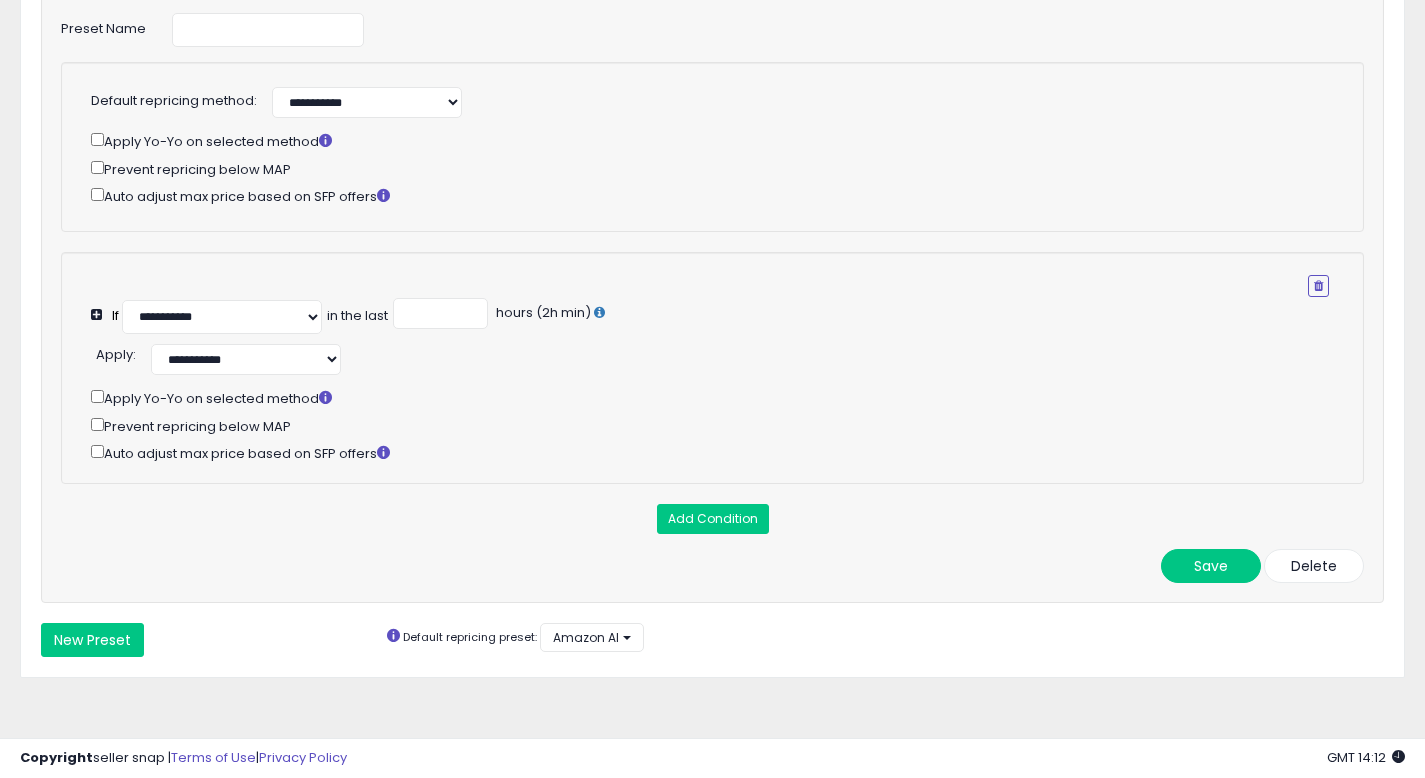 click on "**********" at bounding box center (710, 303) 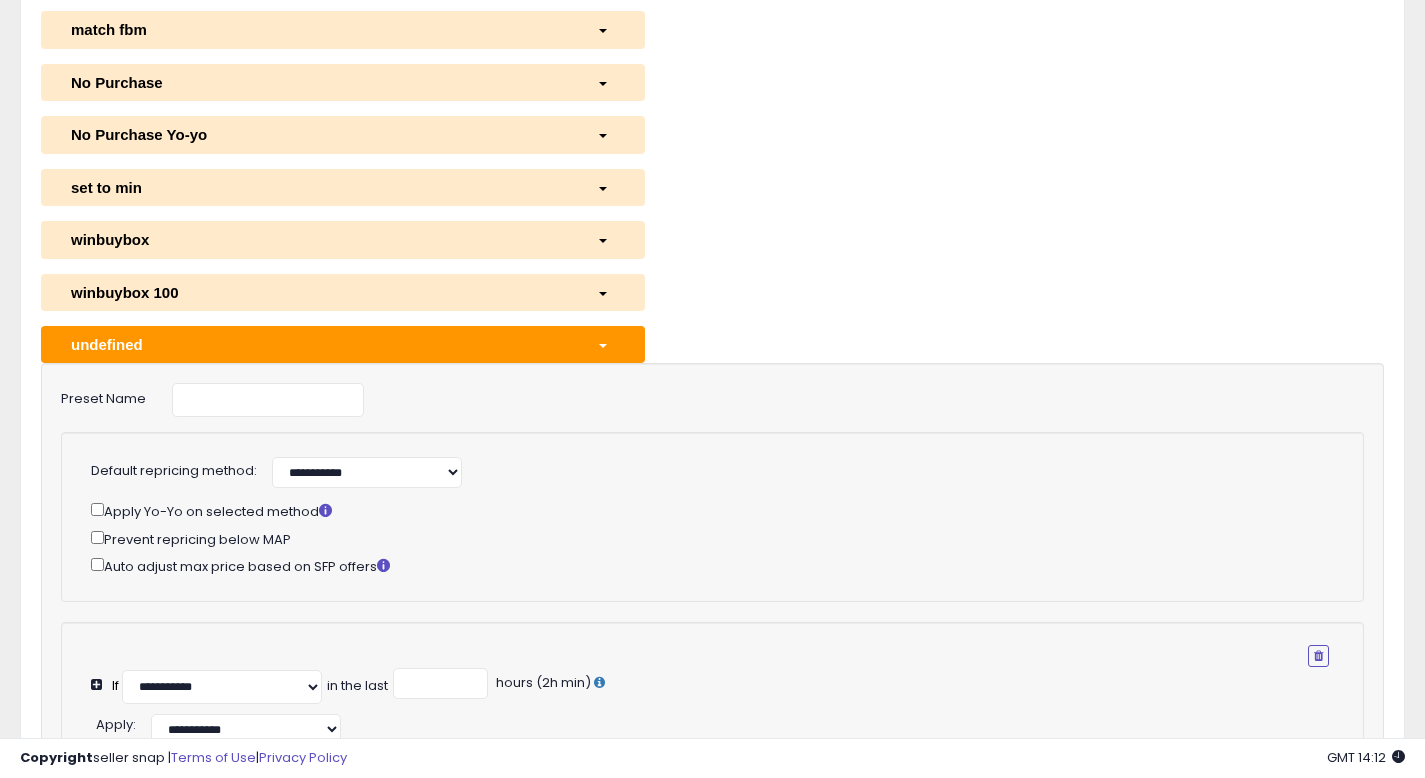 scroll, scrollTop: 297, scrollLeft: 0, axis: vertical 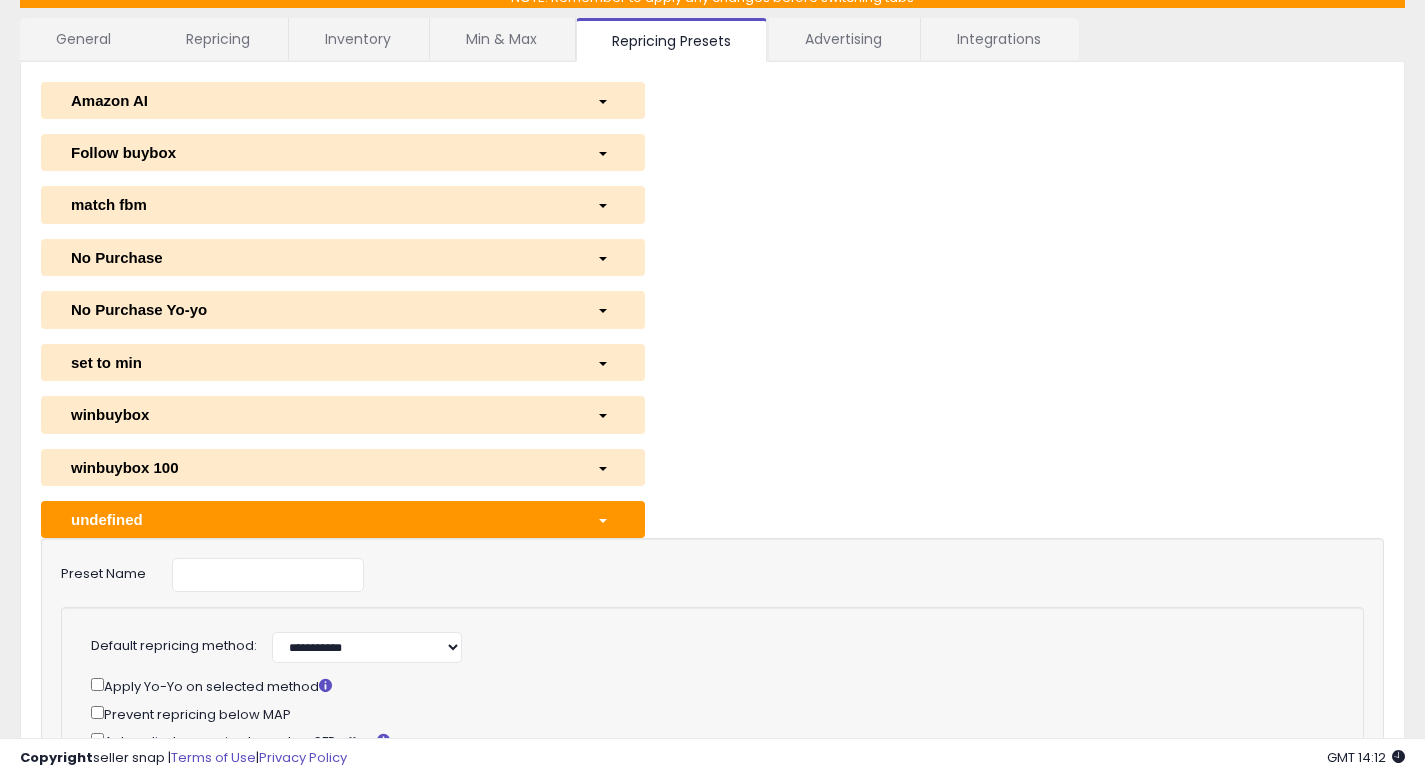 click on "winbuybox
Preset Name
[MASKED]
×
Preset saved successfully!
×
Oops, preset couldn't be saved.
Please contact support
Default repricing method:
[MASKED] [MASKED] [MASKED] [MASKED] [MASKED] [MASKED] [MASKED] [MASKED] [MASKED] [MASKED] [MASKED] [MASKED] [MASKED] [MASKED] [MASKED] [MASKED] [MASKED] [MASKED]
** %" 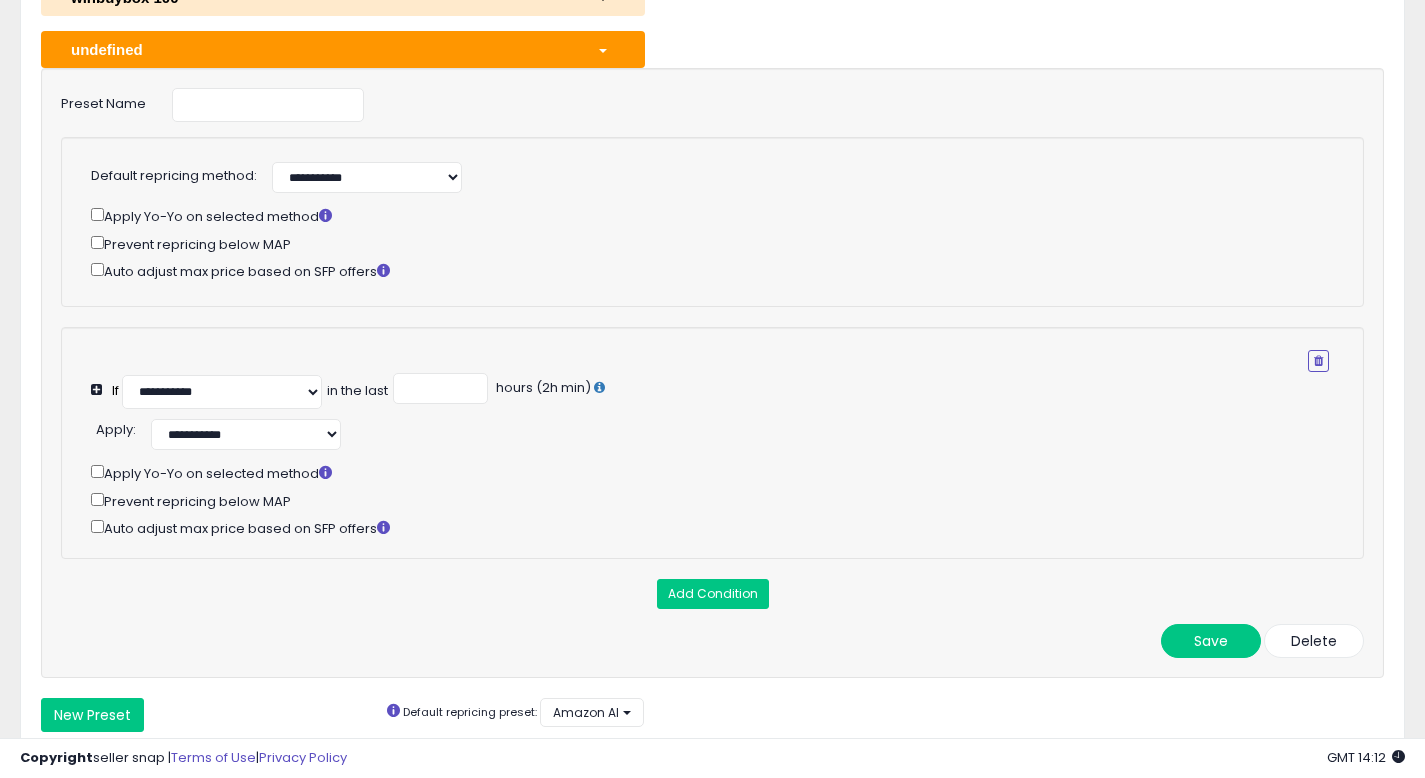 scroll, scrollTop: 622, scrollLeft: 0, axis: vertical 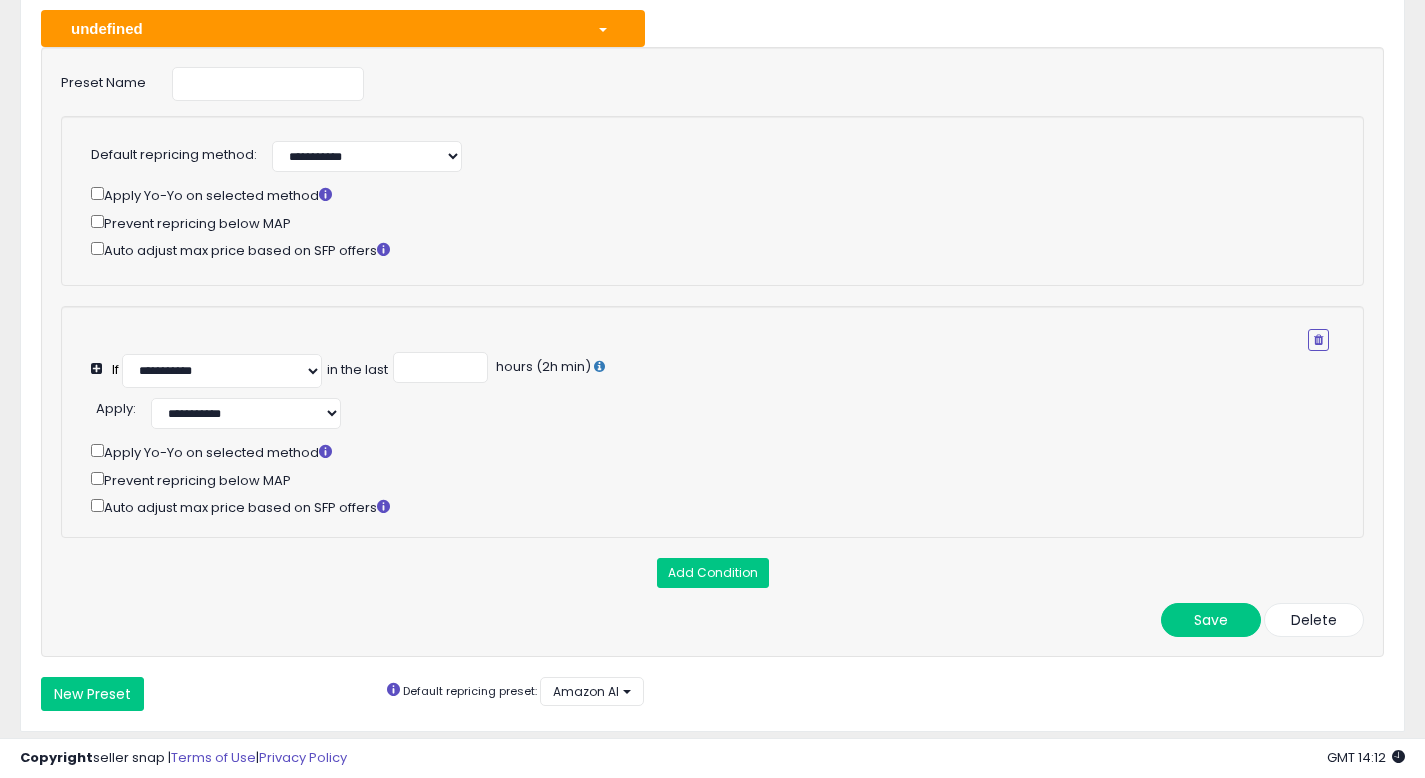 click on "Apply :
[MASKED] [MASKED] [MASKED] [MASKED] [MASKED] [MASKED] [MASKED] [MASKED] [MASKED] [MASKED] [MASKED] [MASKED] [MASKED] [MASKED] [MASKED] [MASKED] [MASKED] [MASKED]
Apply Yo-Yo on selected method
Prevent repricing below MAP
Auto adjust max price based on SFP offers" at bounding box center (722, 455) 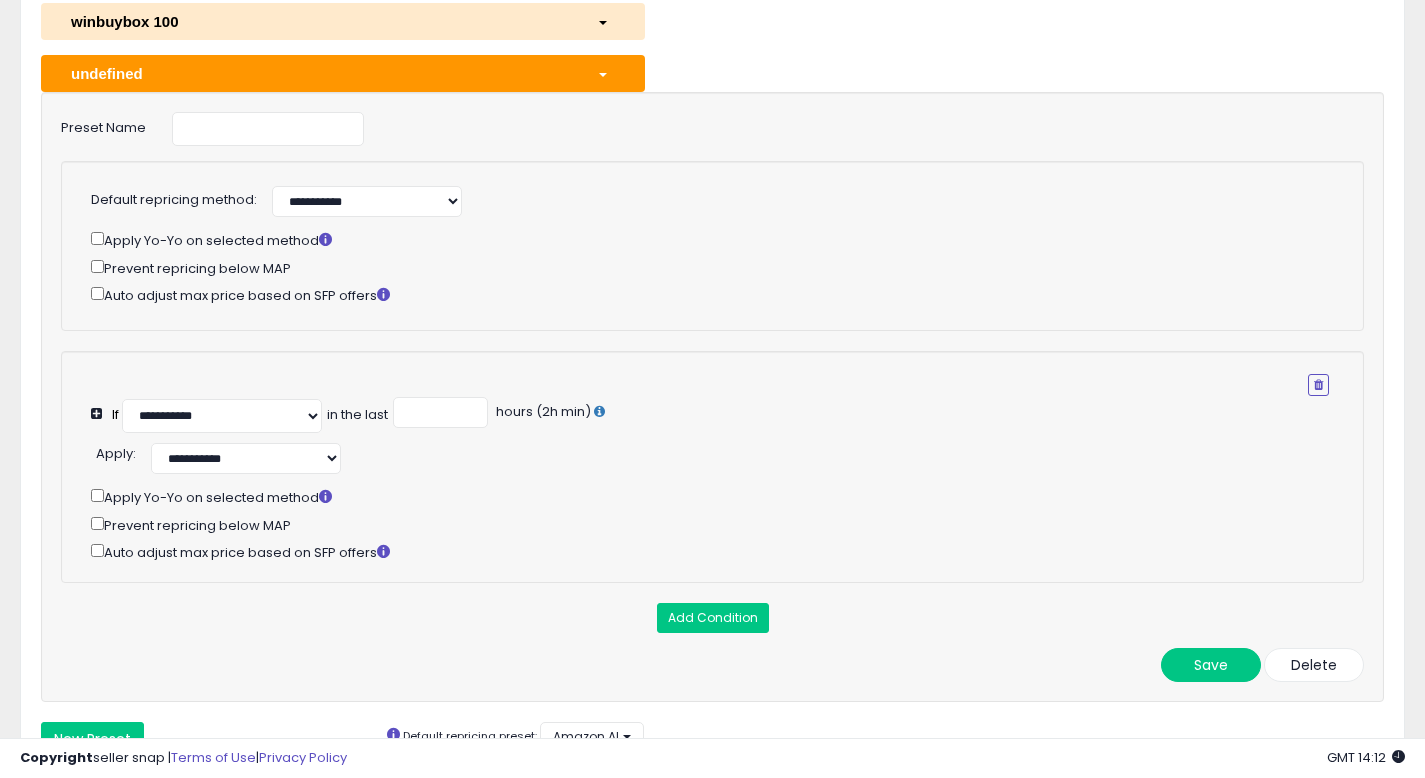 scroll, scrollTop: 573, scrollLeft: 0, axis: vertical 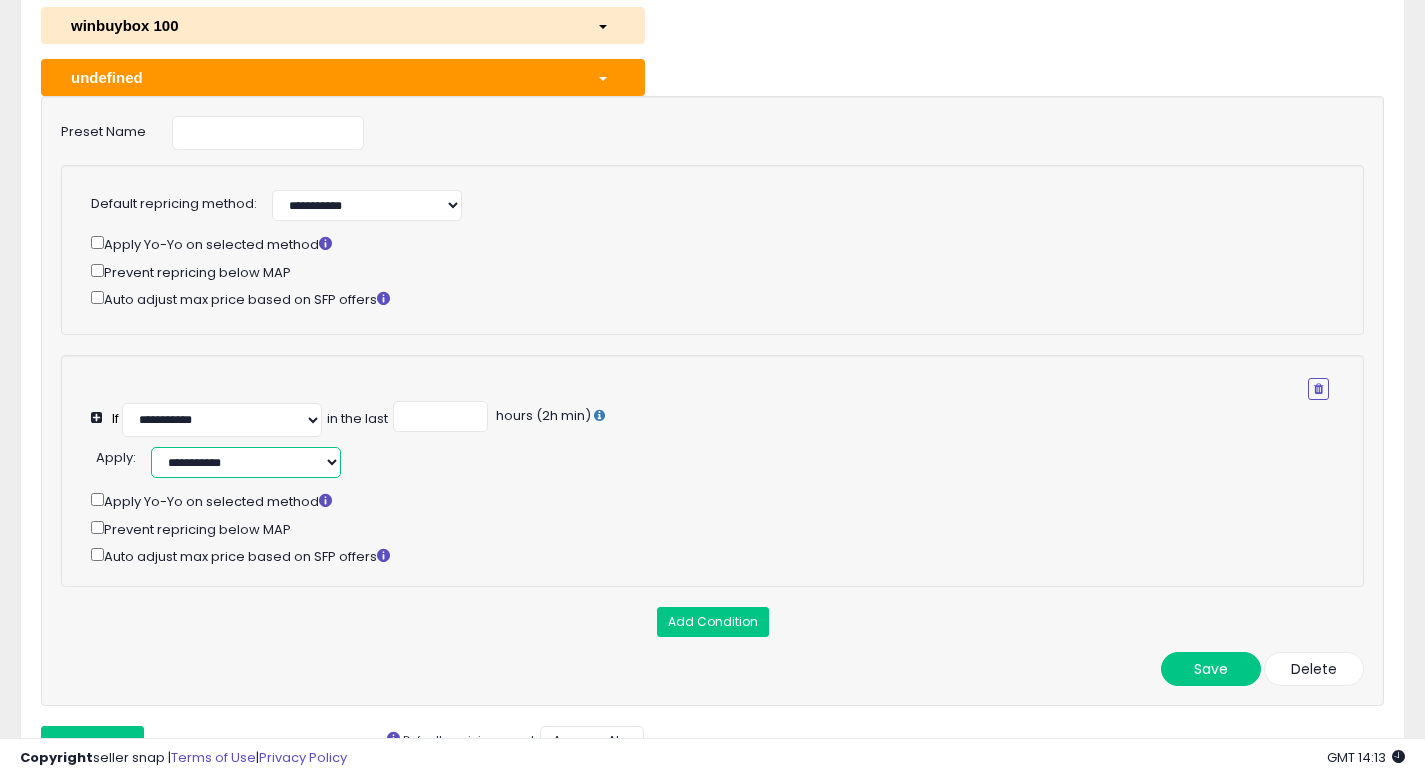 click on "[MASKED] [MASKED] [MASKED] [MASKED] [MASKED] [MASKED] [MASKED] [MASKED] [MASKED] [MASKED] [MASKED] [MASKED] [MASKED] [MASKED] [MASKED] [MASKED] [MASKED] [MASKED]" at bounding box center [246, 462] 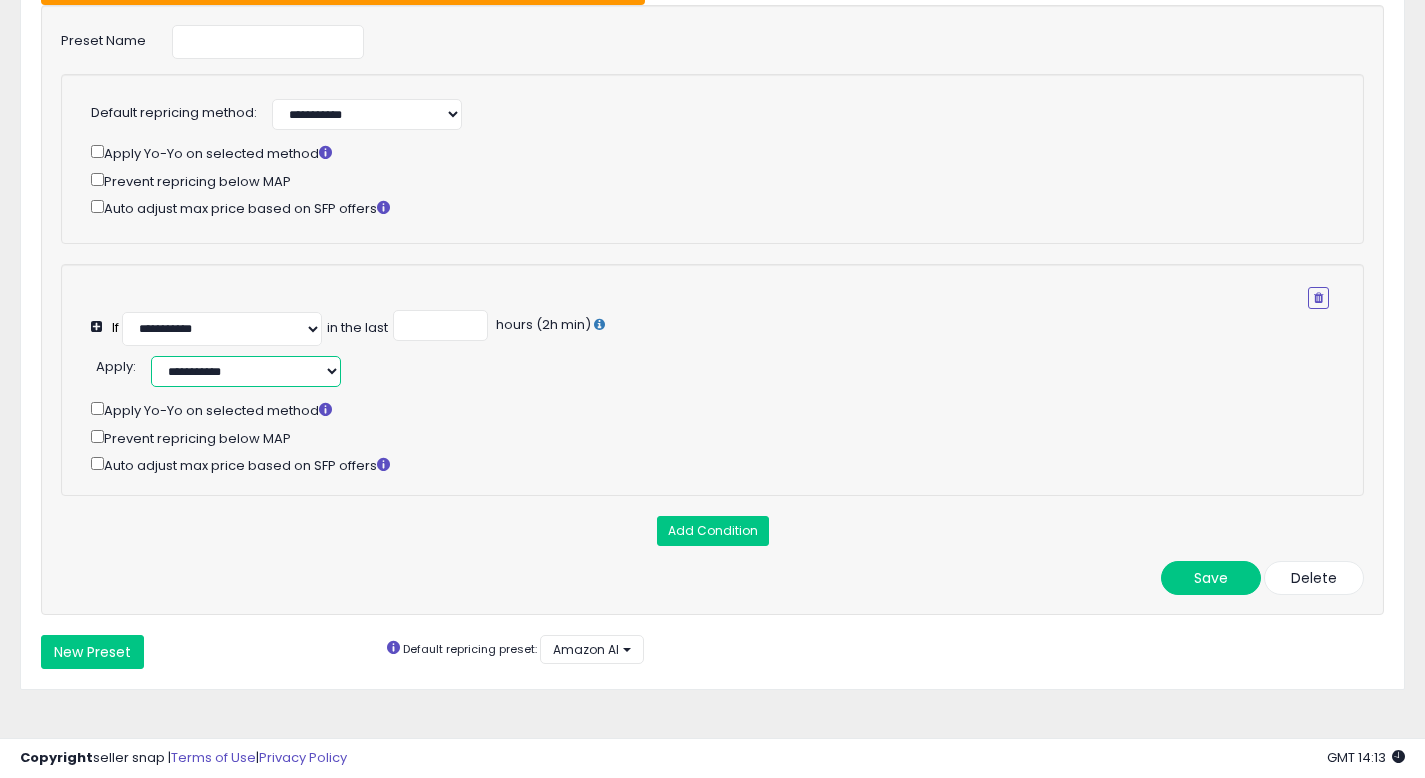 scroll, scrollTop: 688, scrollLeft: 0, axis: vertical 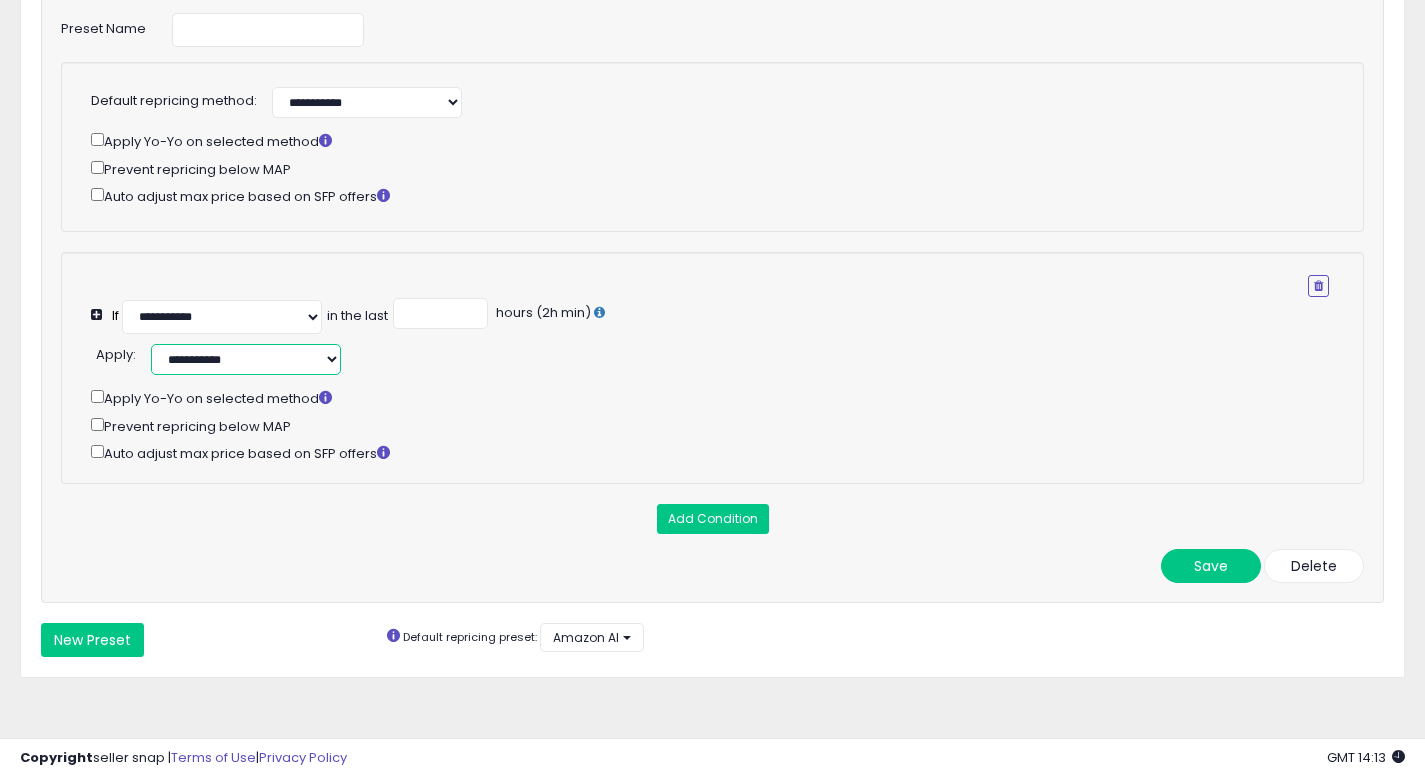 click on "[MASKED] [MASKED] [MASKED] [MASKED] [MASKED] [MASKED] [MASKED] [MASKED] [MASKED] [MASKED] [MASKED] [MASKED] [MASKED] [MASKED] [MASKED] [MASKED] [MASKED] [MASKED]" at bounding box center (246, 359) 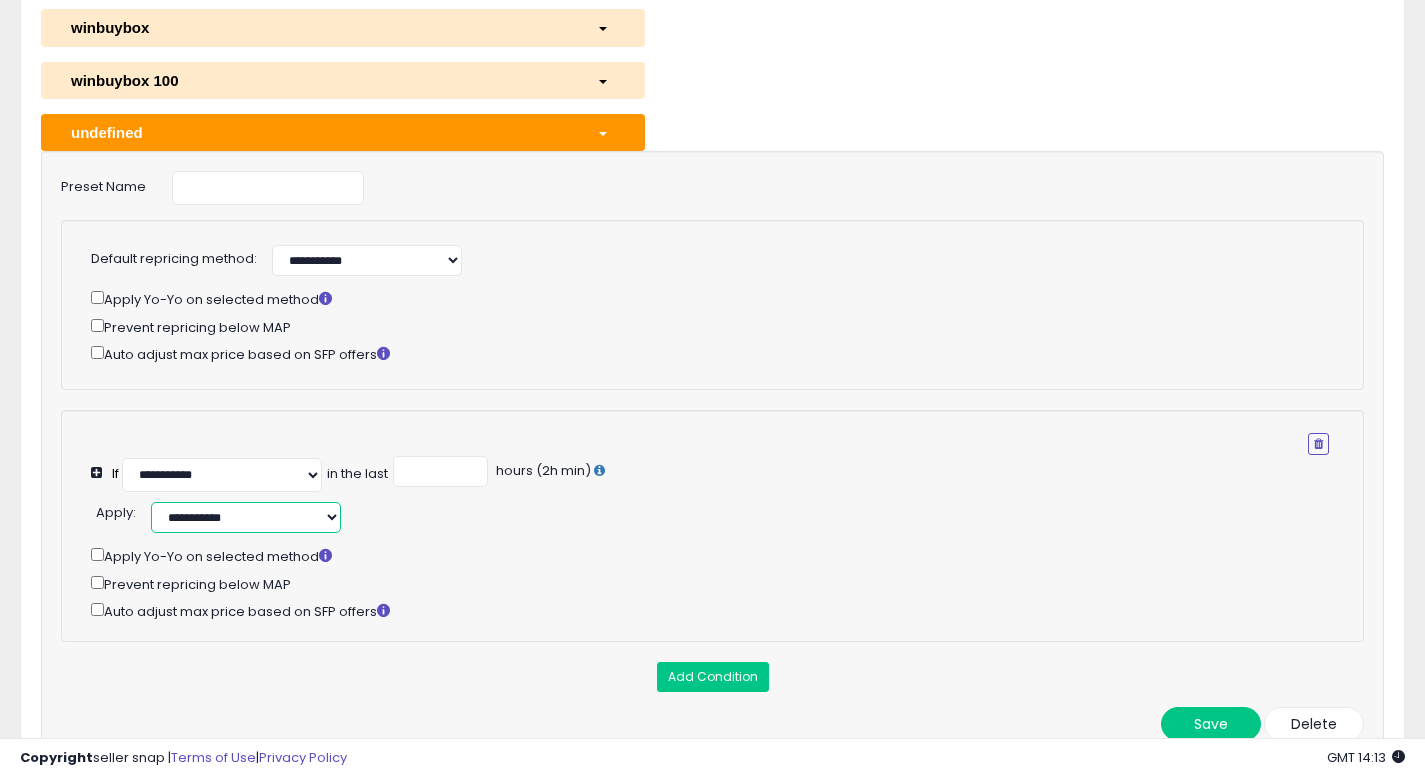 scroll, scrollTop: 530, scrollLeft: 0, axis: vertical 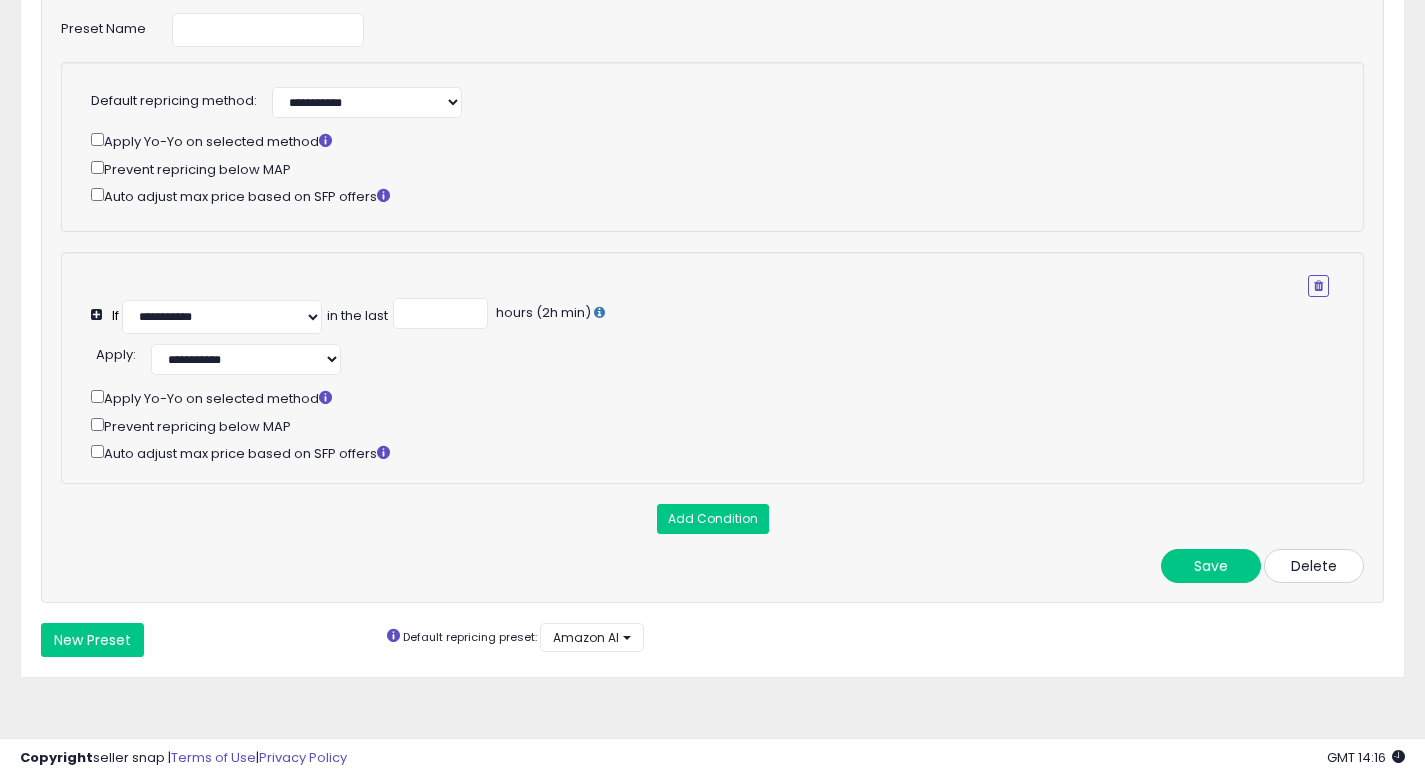 click on "Delete" at bounding box center [1314, 566] 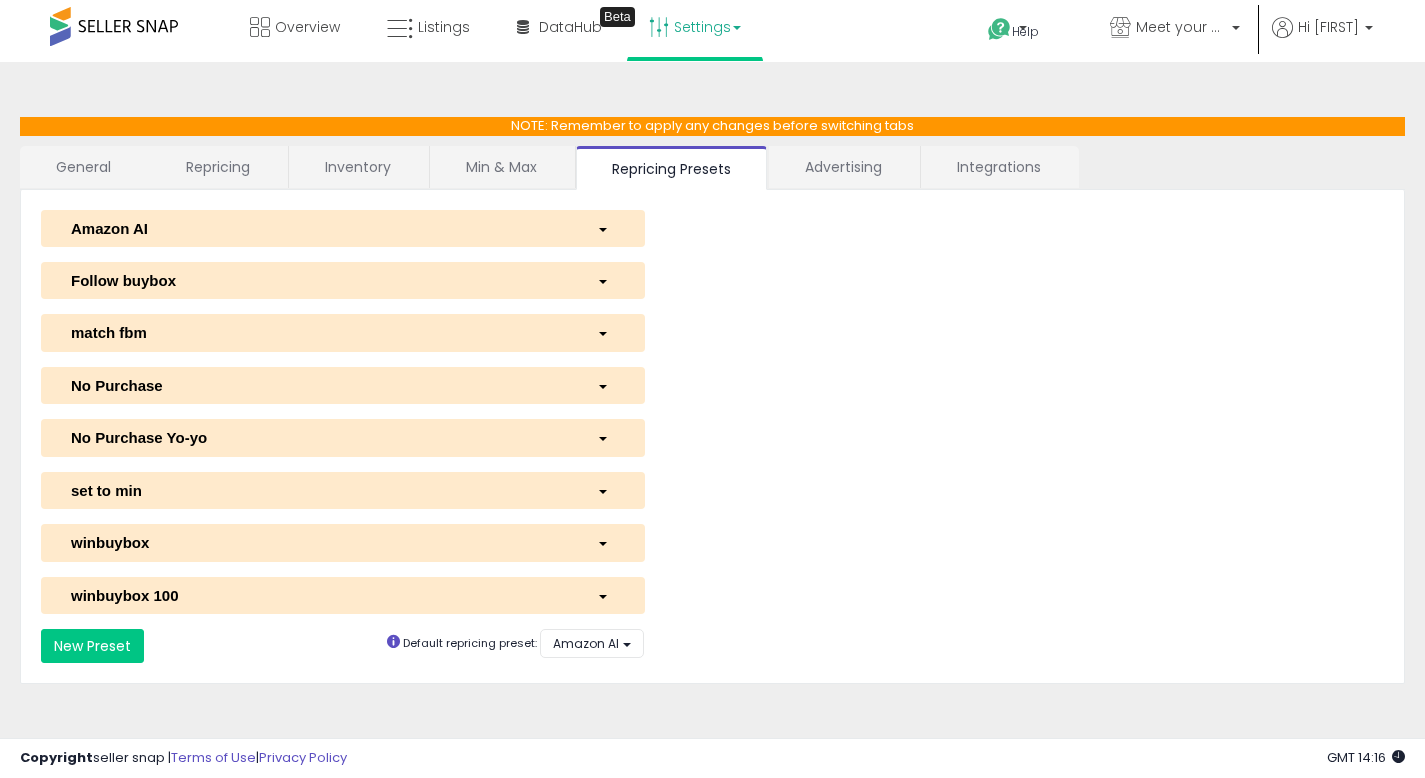 scroll, scrollTop: 0, scrollLeft: 0, axis: both 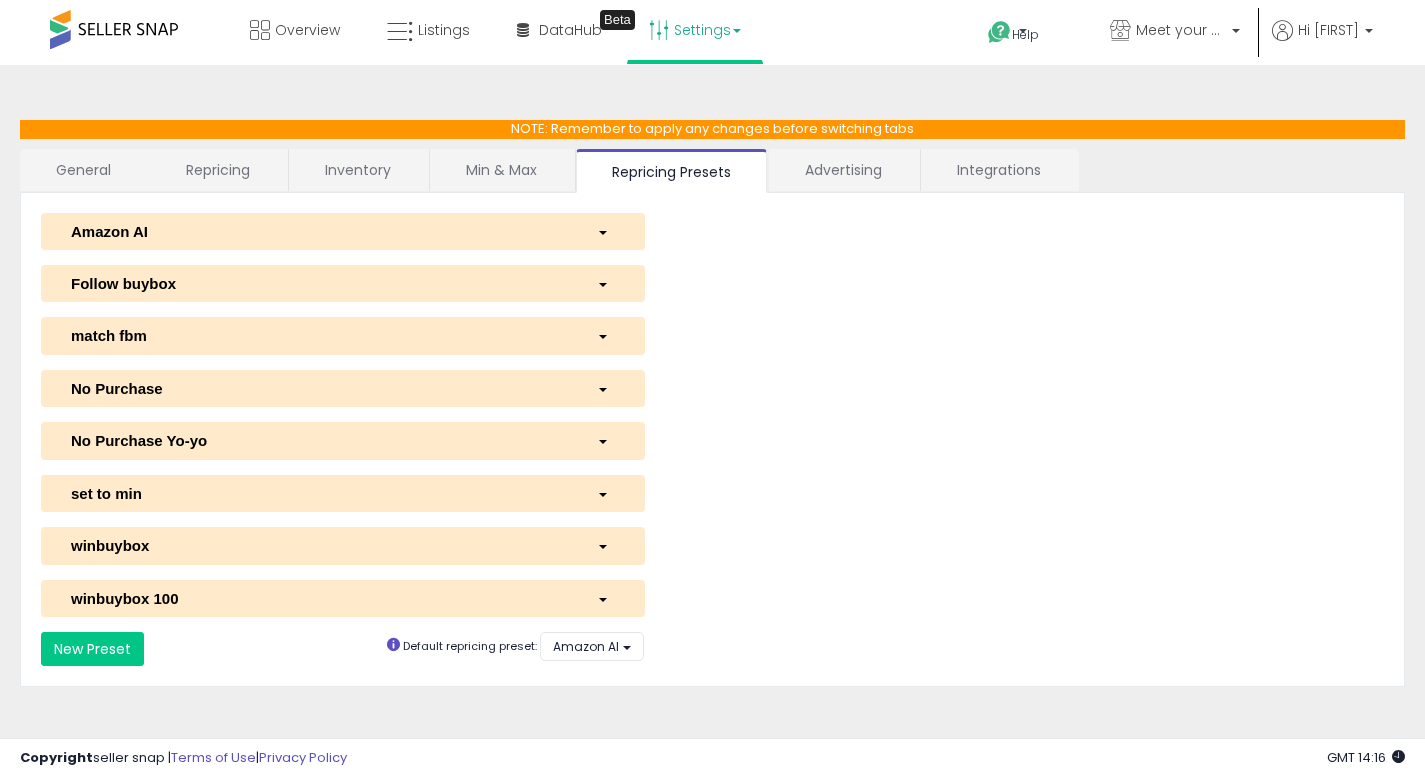 click at bounding box center (114, 29) 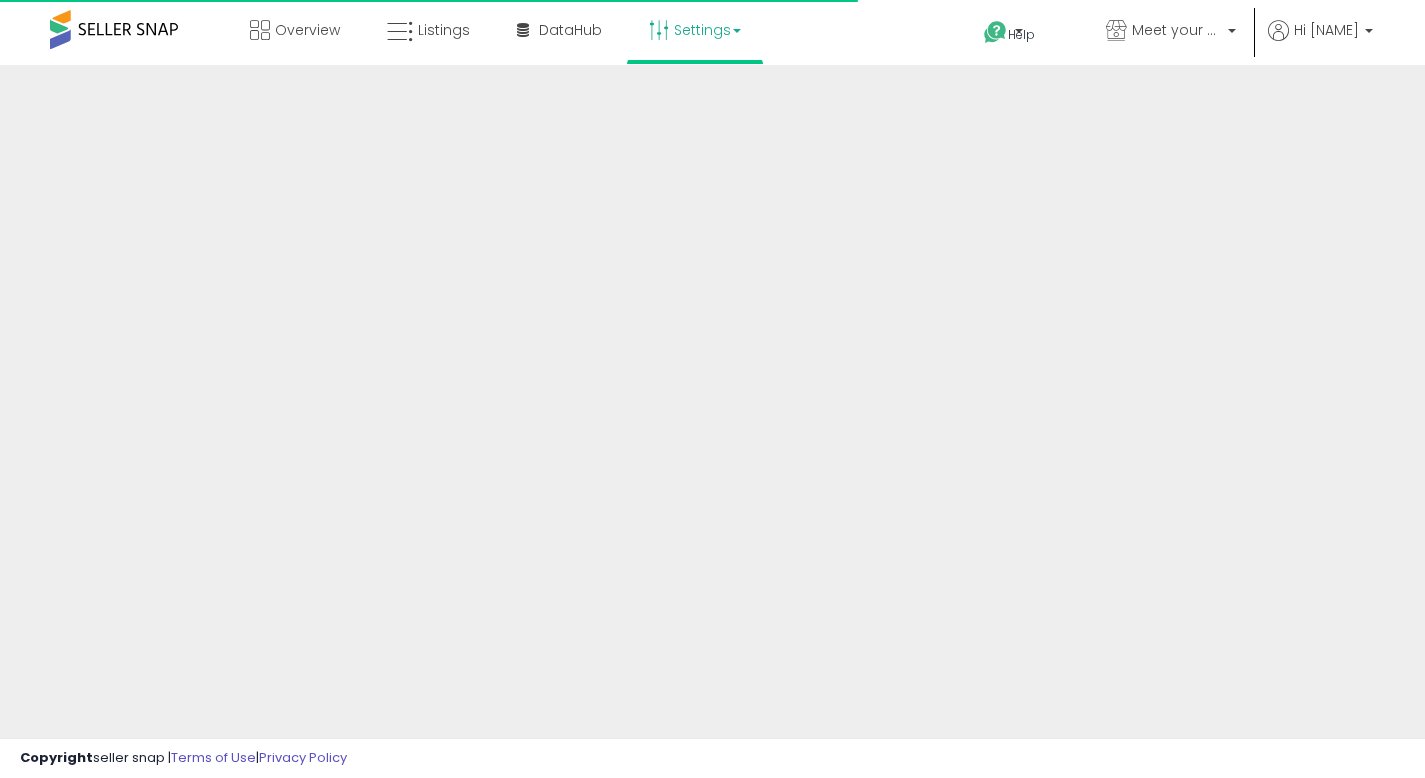 scroll, scrollTop: 0, scrollLeft: 0, axis: both 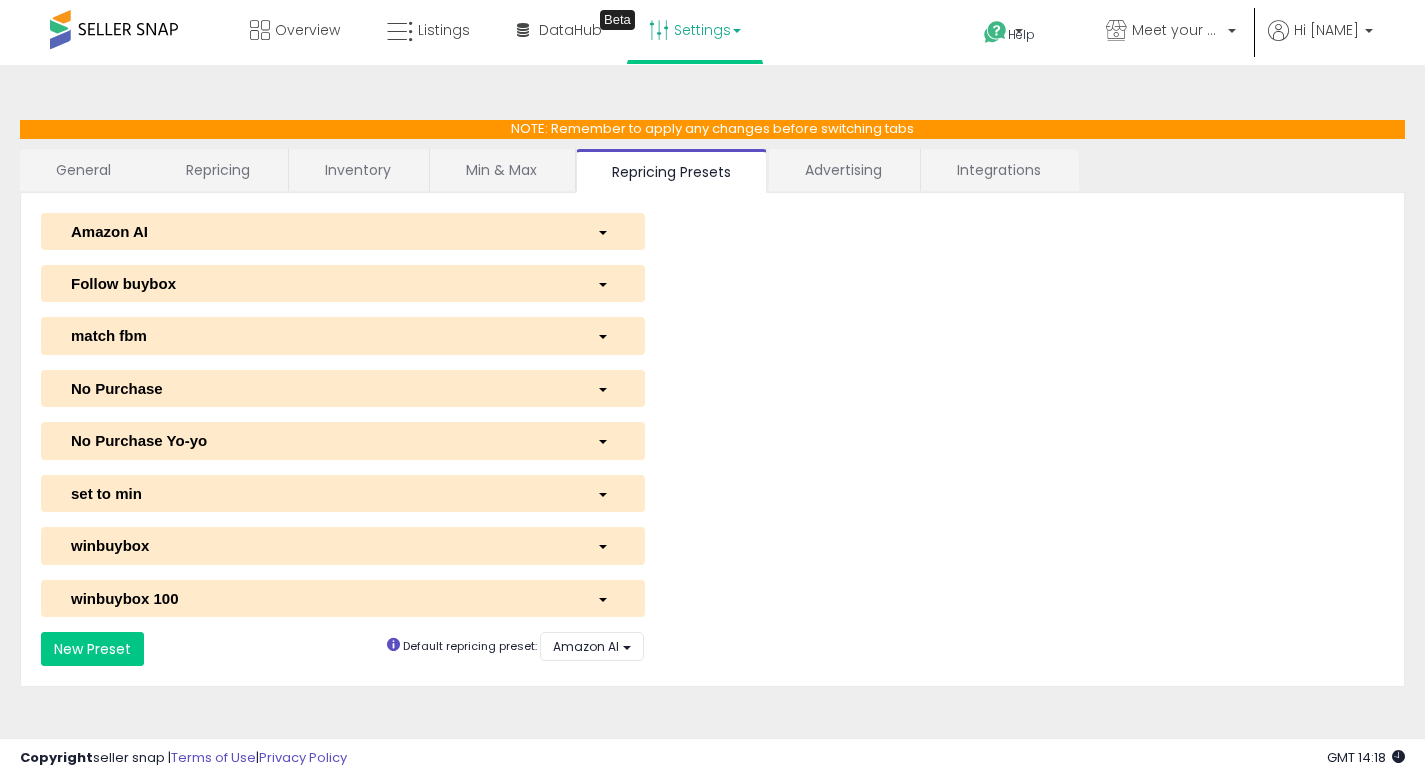 click at bounding box center (114, 29) 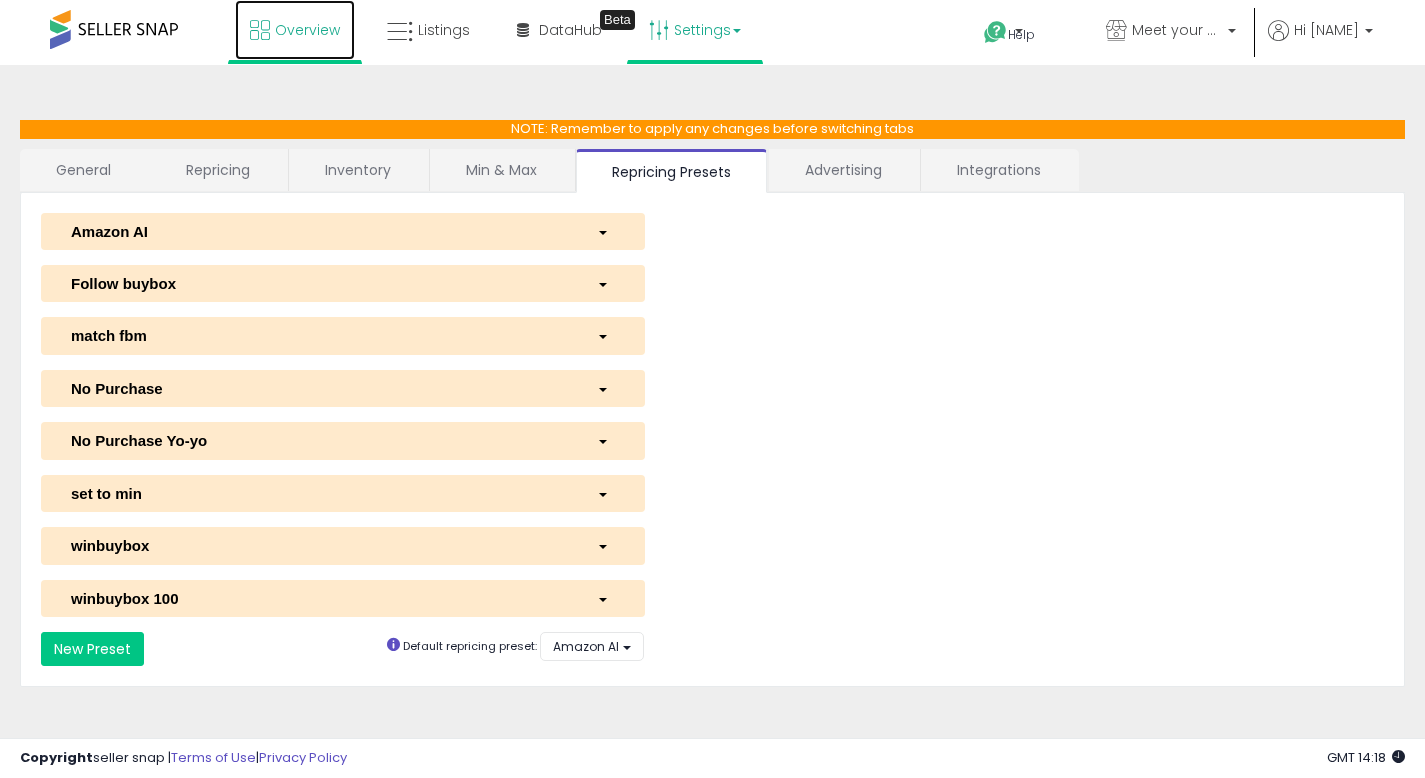 click on "Overview" at bounding box center (307, 30) 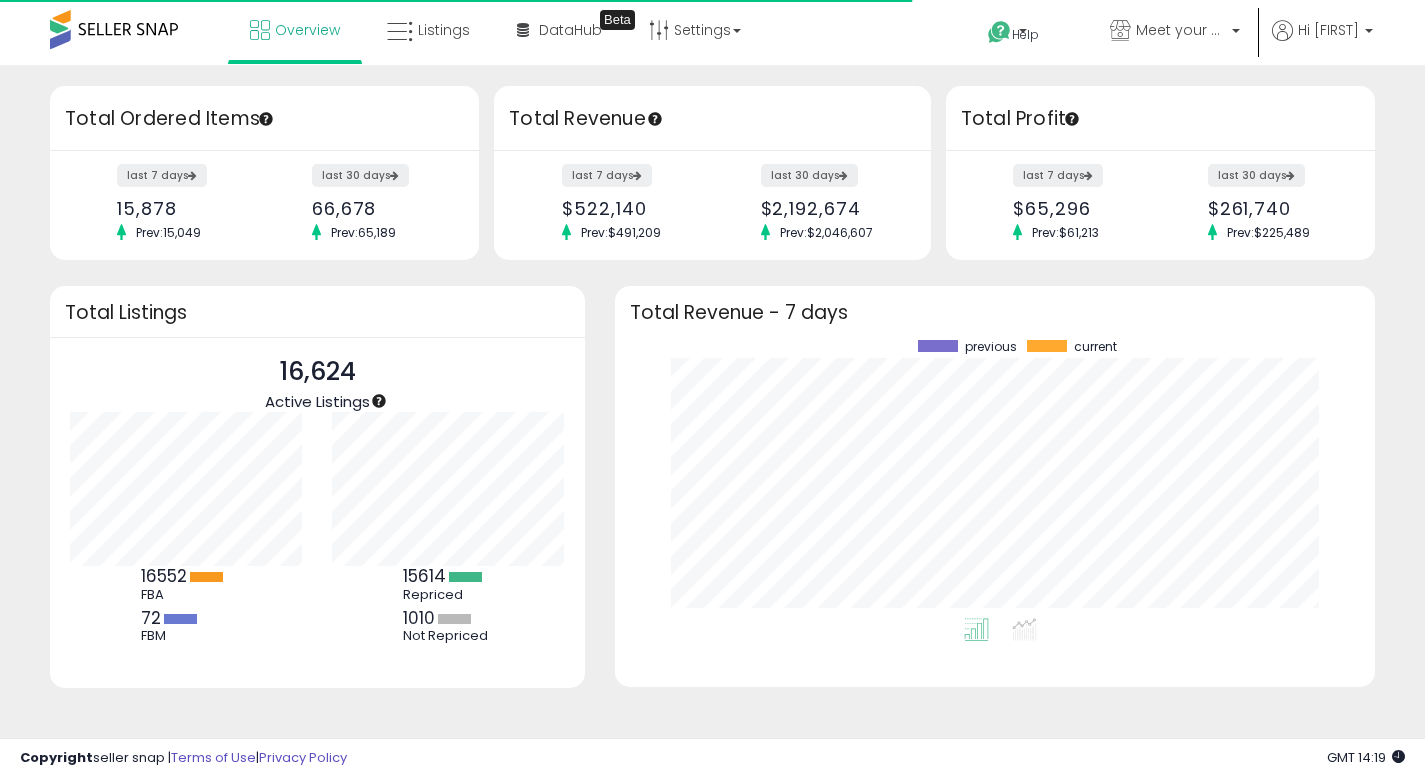 scroll, scrollTop: 0, scrollLeft: 0, axis: both 